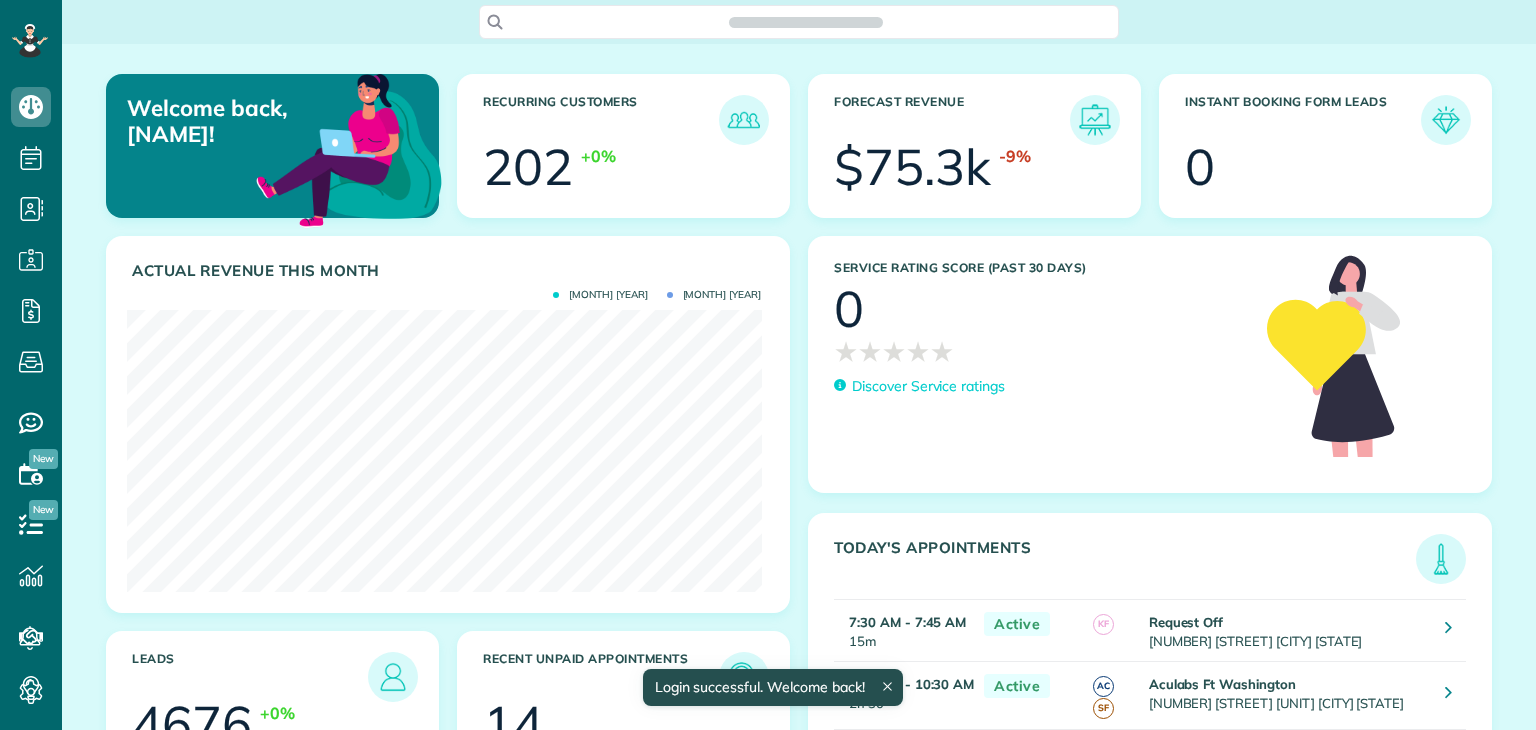 scroll, scrollTop: 0, scrollLeft: 0, axis: both 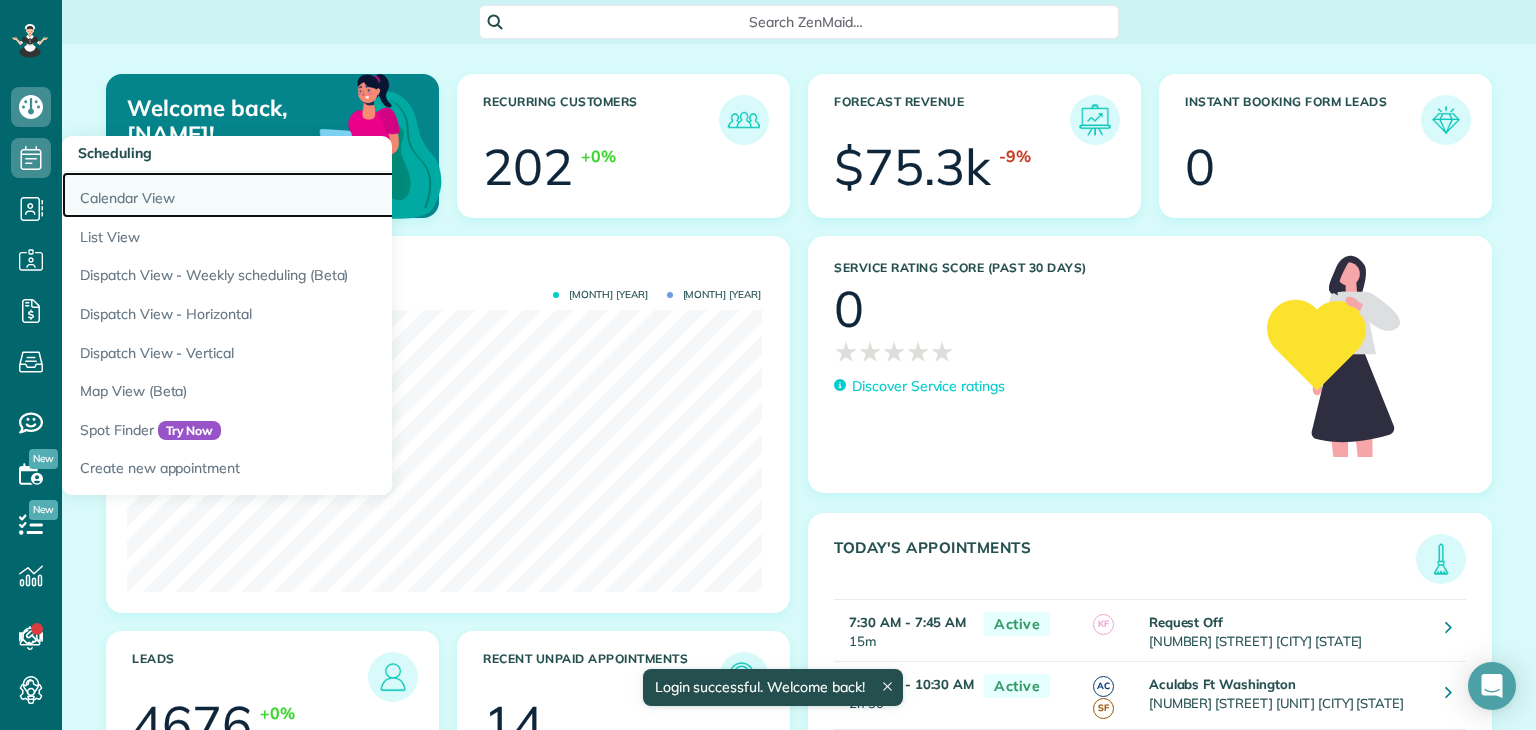 click on "Calendar View" at bounding box center [312, 195] 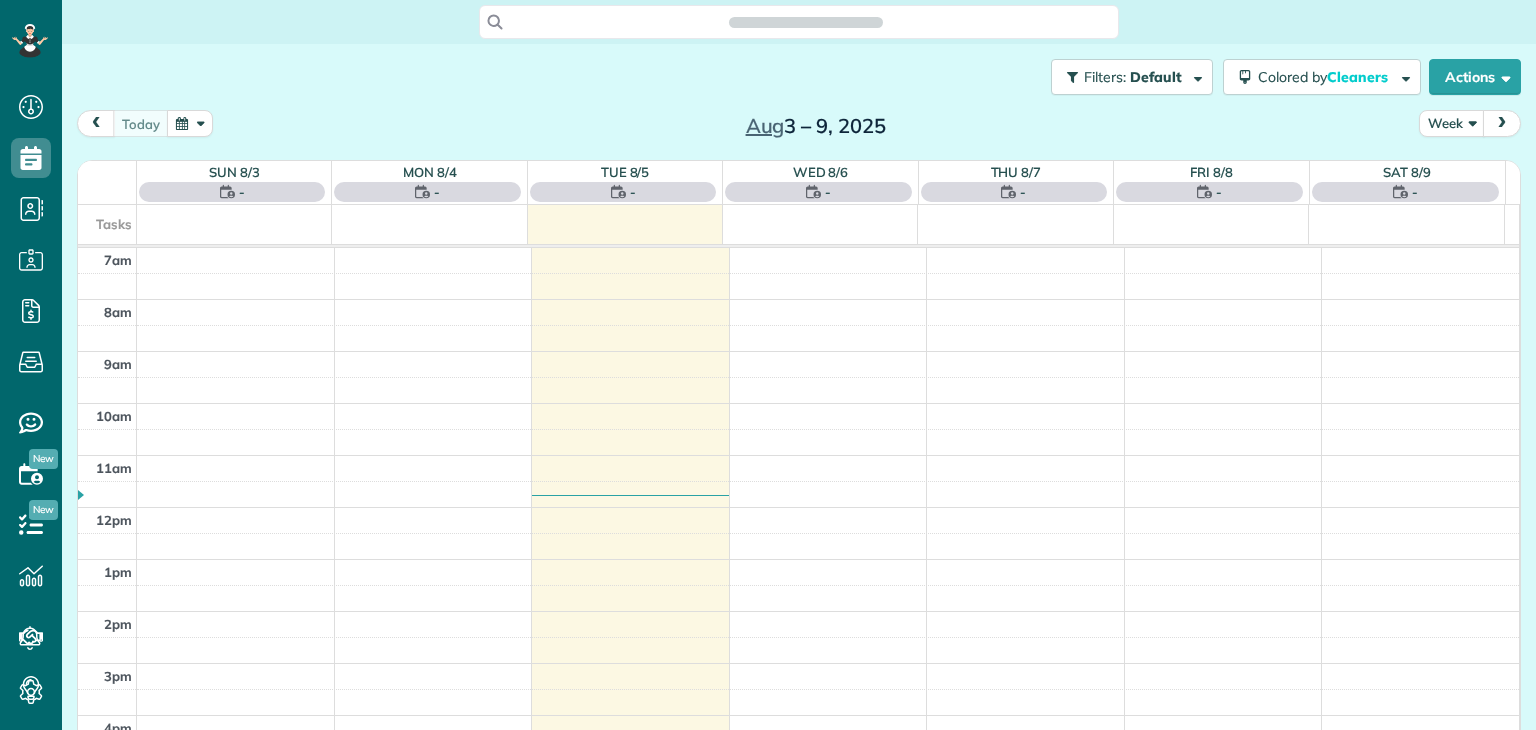 scroll, scrollTop: 0, scrollLeft: 0, axis: both 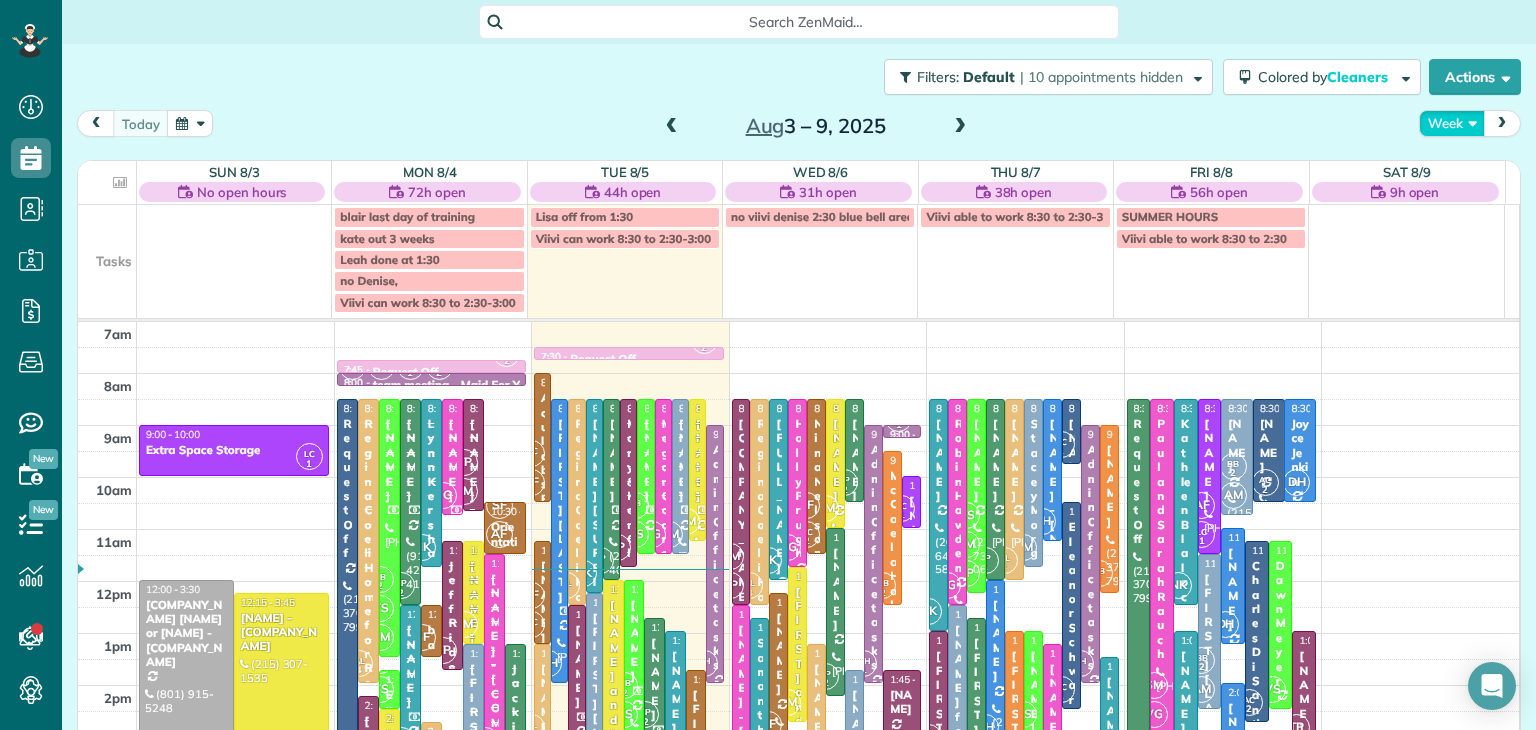 click on "Week" at bounding box center [1452, 123] 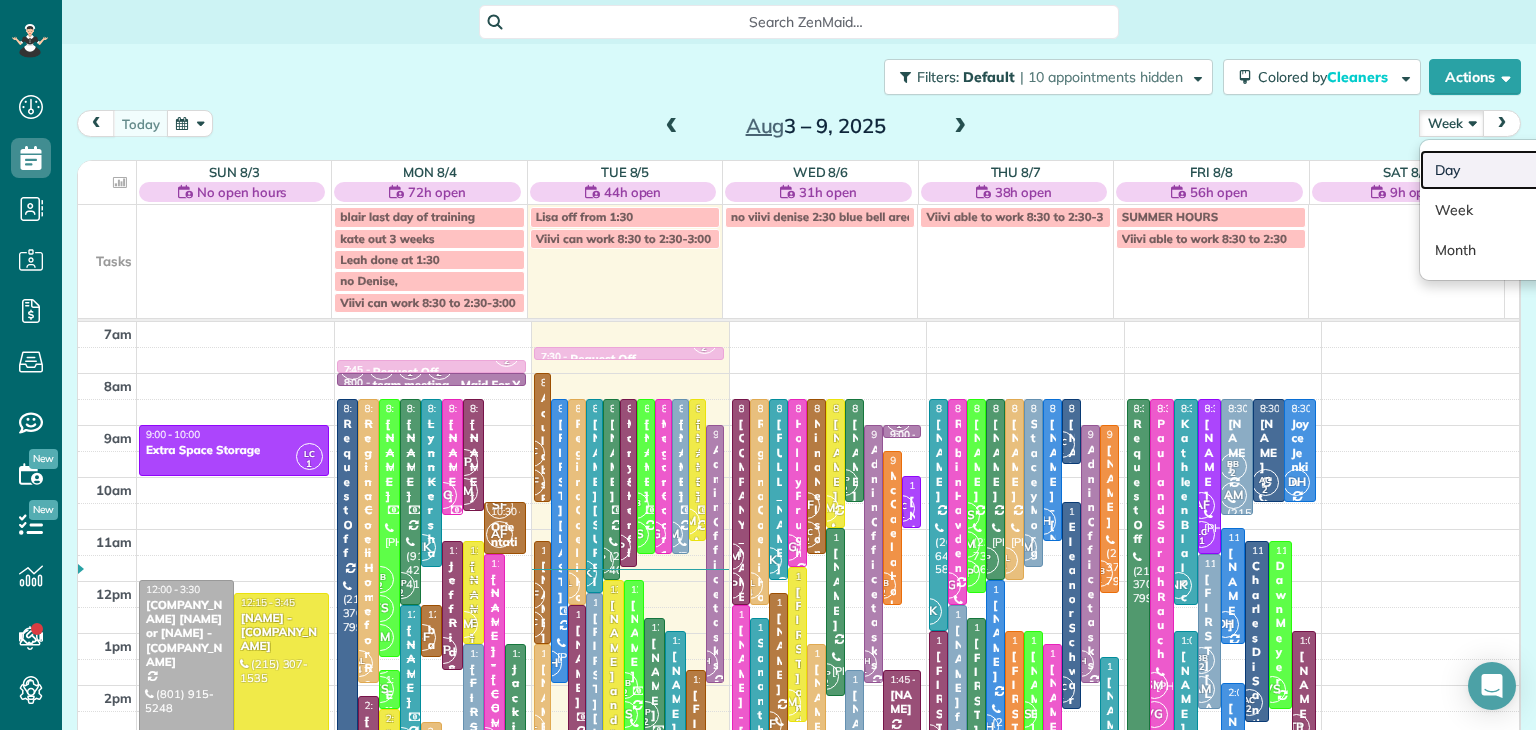 click on "Day" at bounding box center [1499, 170] 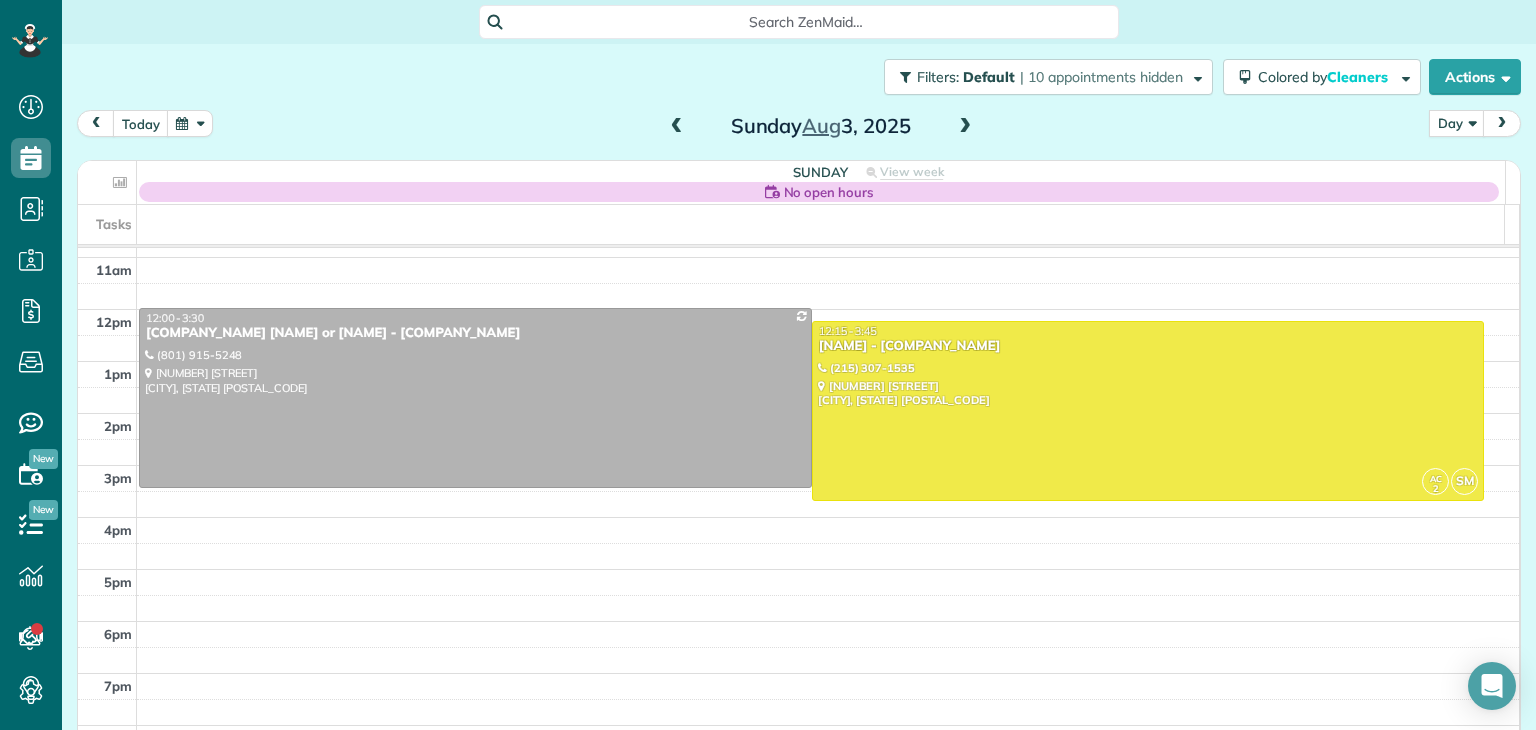 scroll, scrollTop: 0, scrollLeft: 0, axis: both 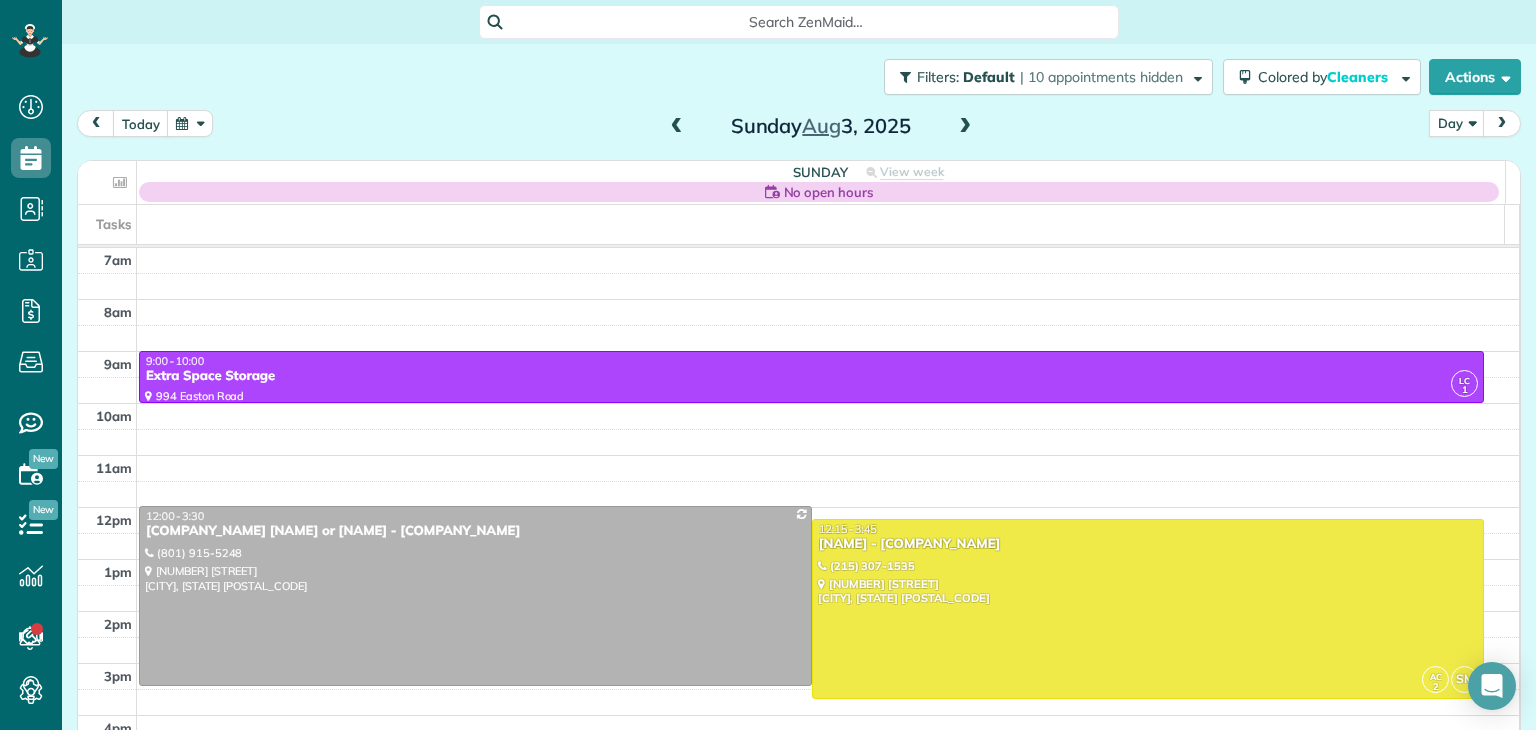 click at bounding box center [965, 127] 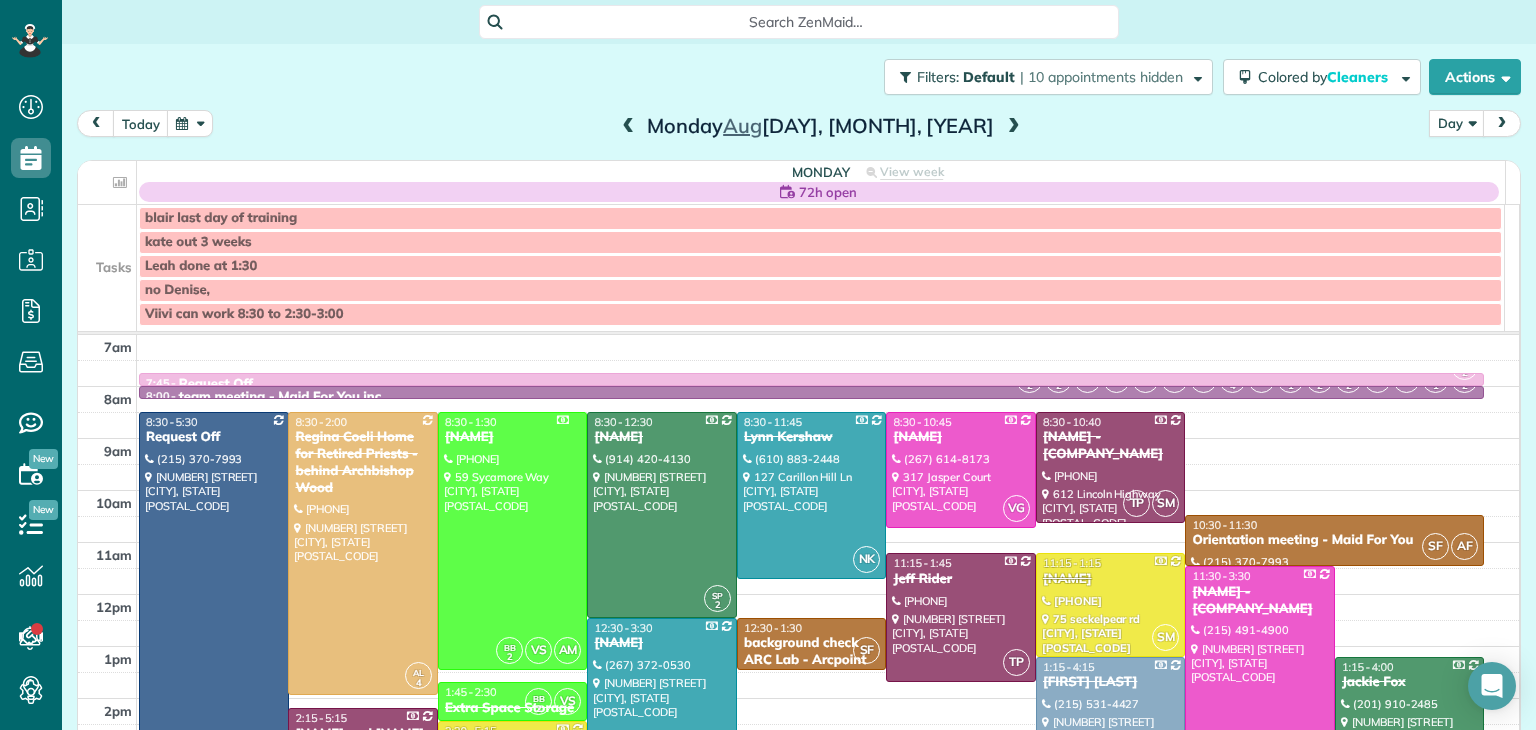 click at bounding box center [1014, 127] 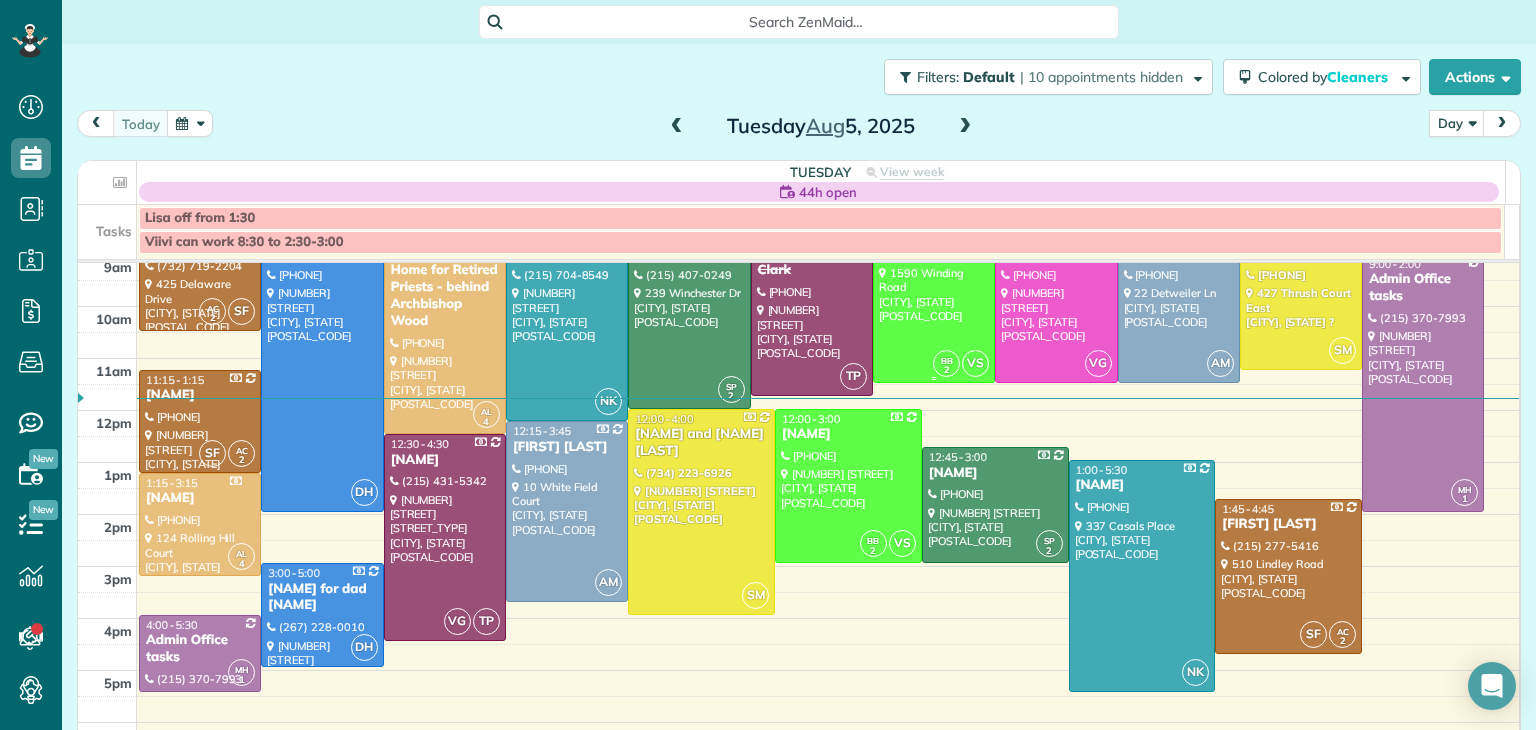 scroll, scrollTop: 112, scrollLeft: 0, axis: vertical 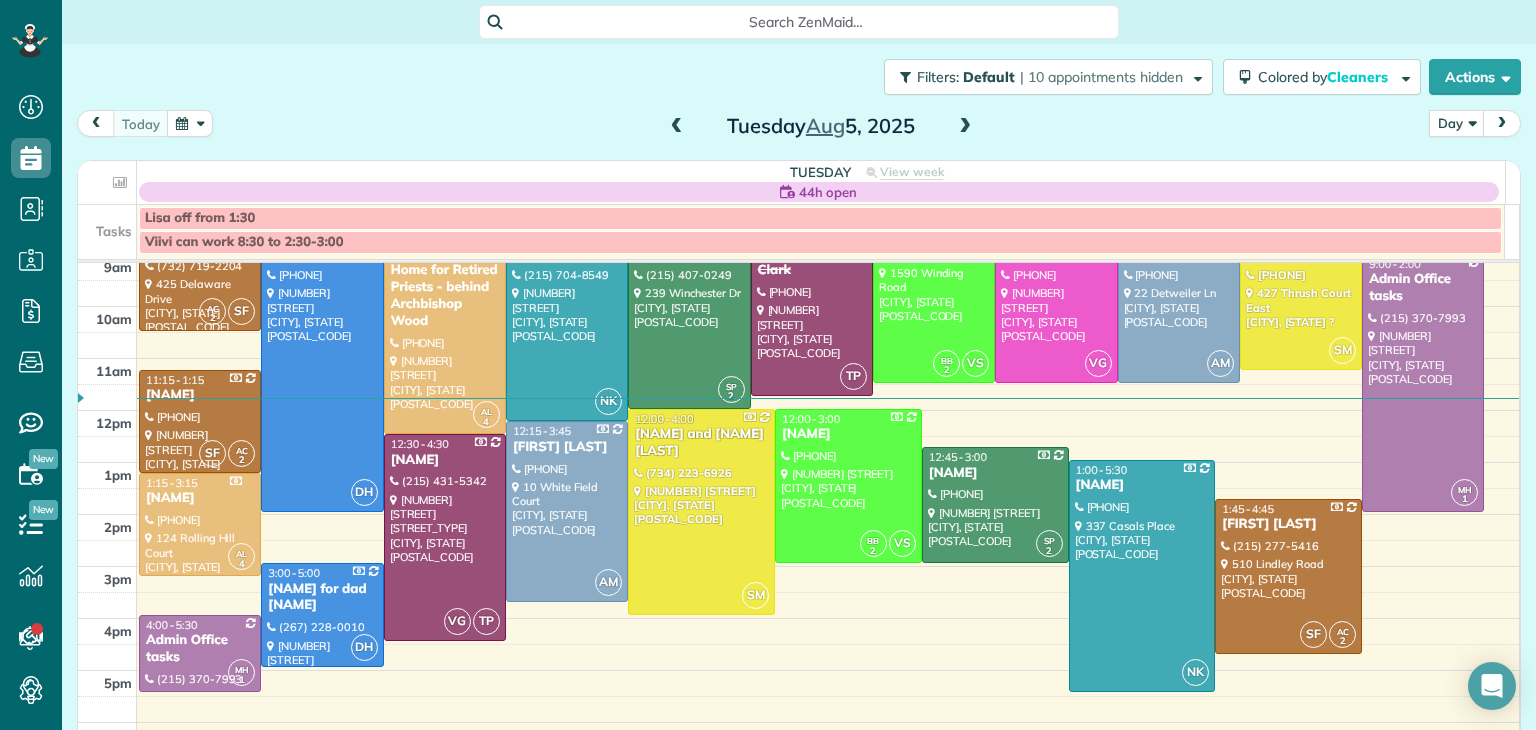 click at bounding box center (965, 127) 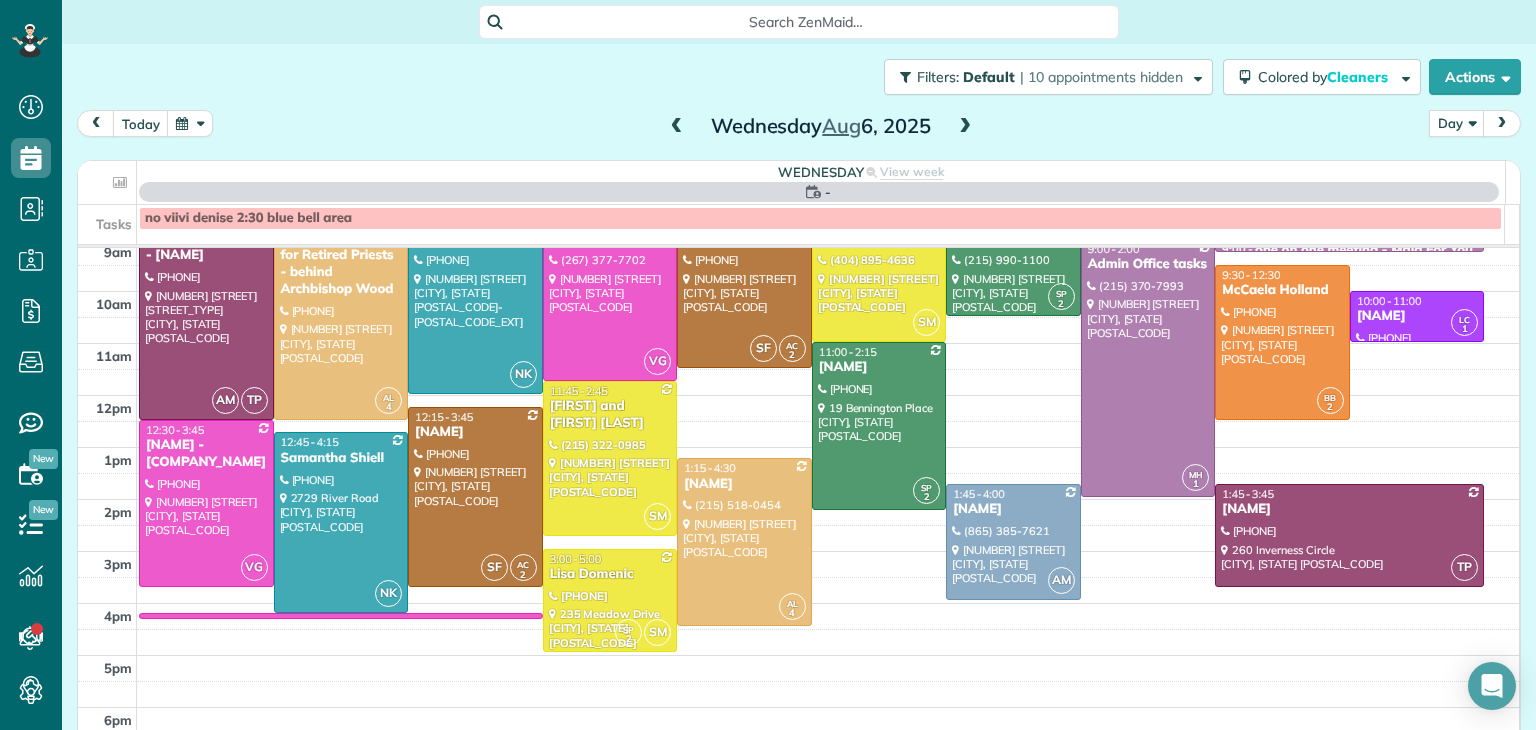 scroll, scrollTop: 0, scrollLeft: 0, axis: both 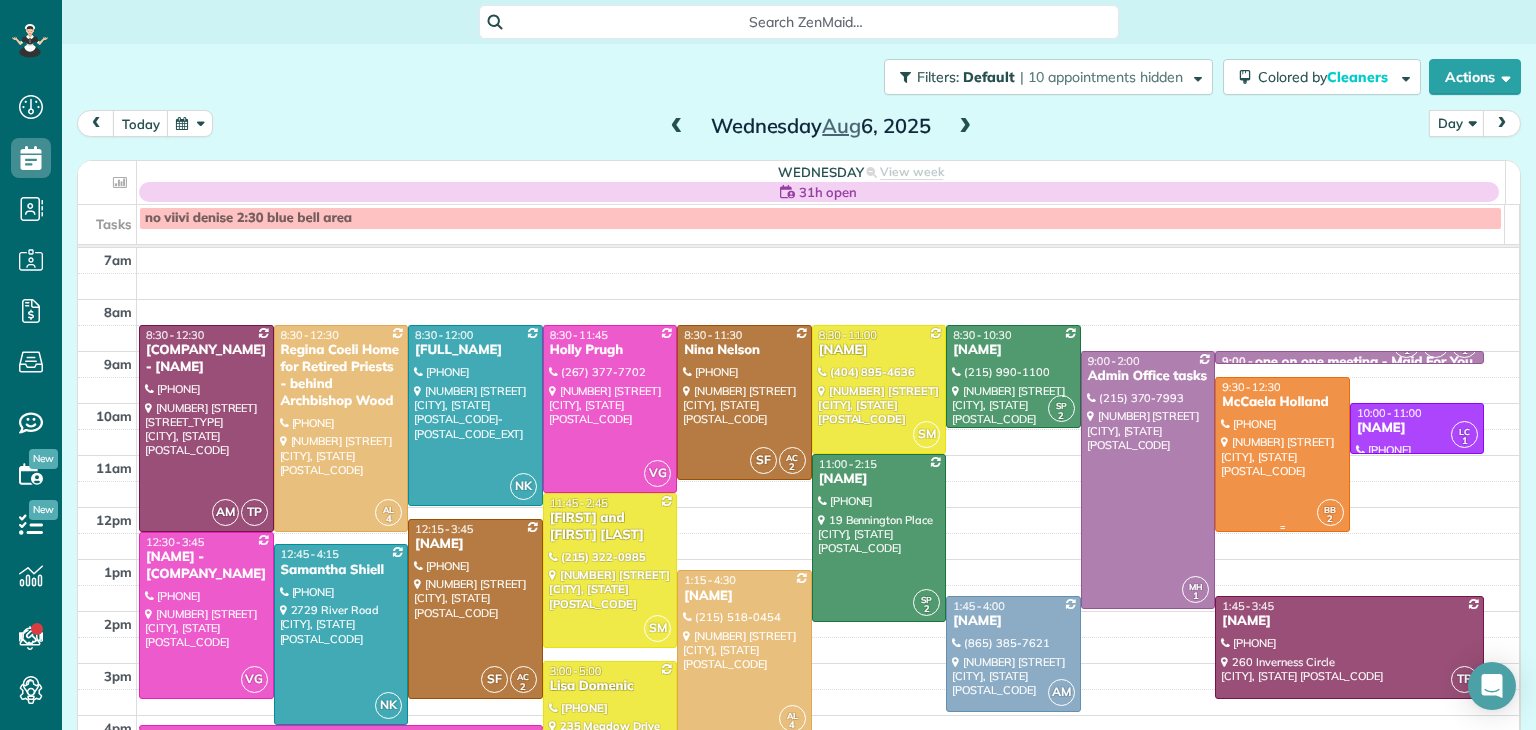 click at bounding box center (1282, 454) 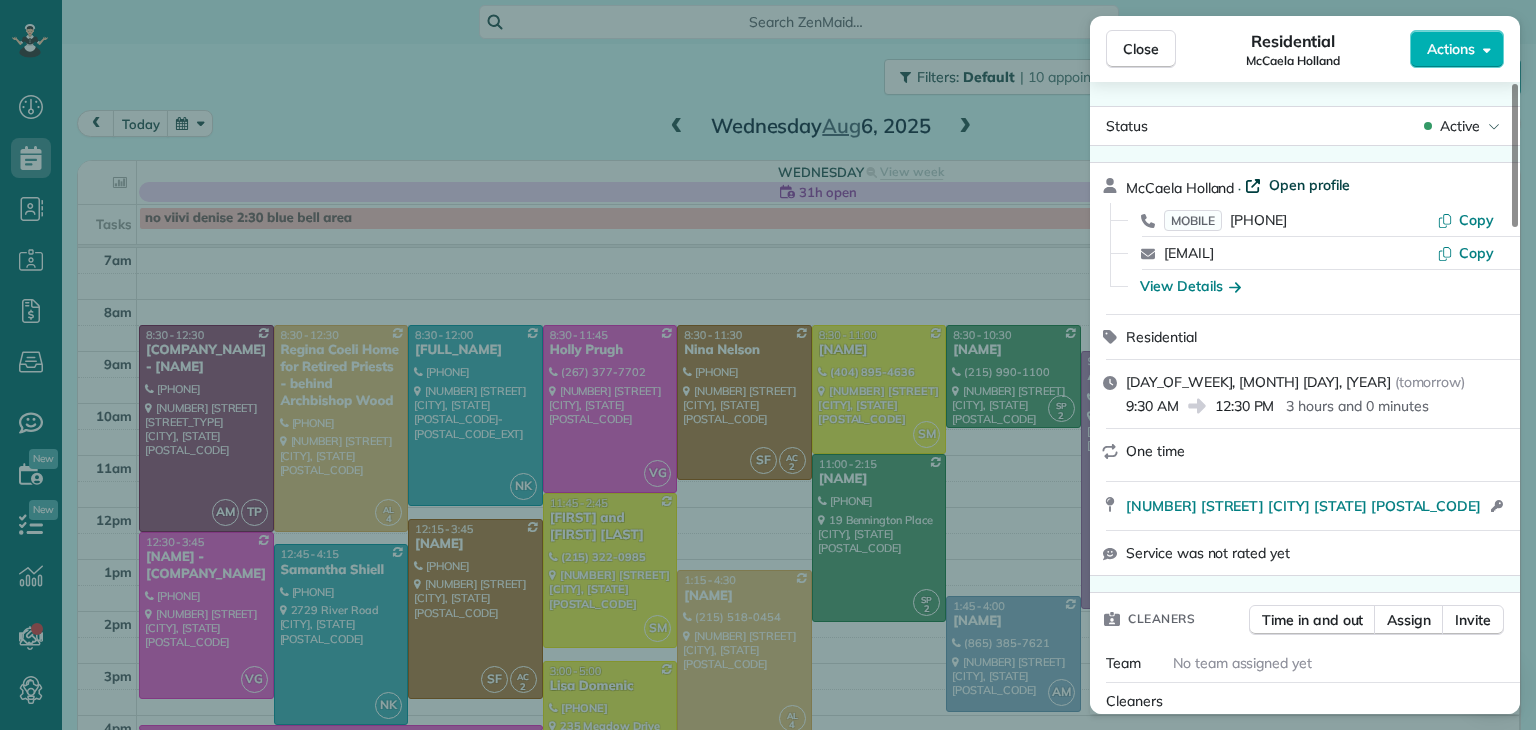 click on "Open profile" at bounding box center [1309, 185] 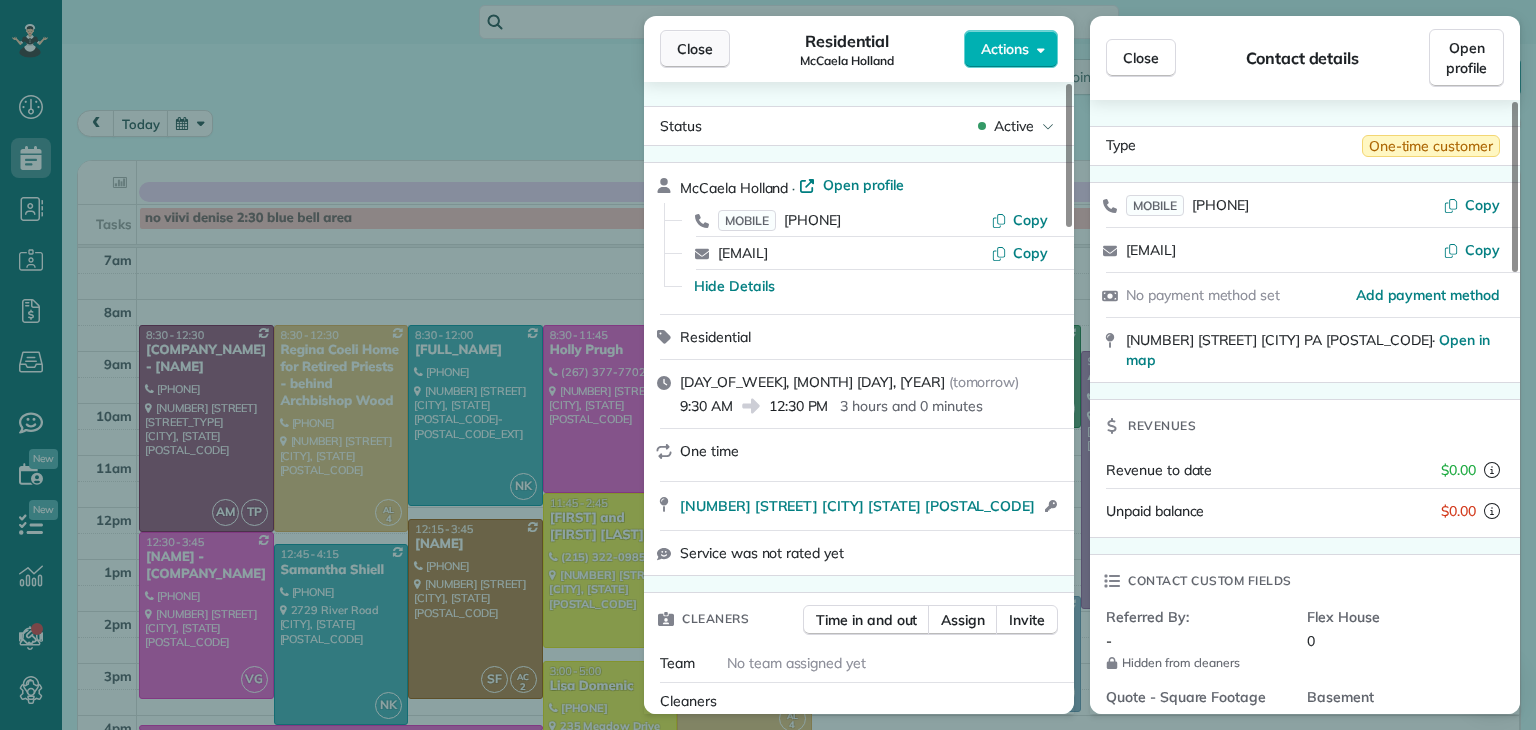 click on "Close" at bounding box center [695, 49] 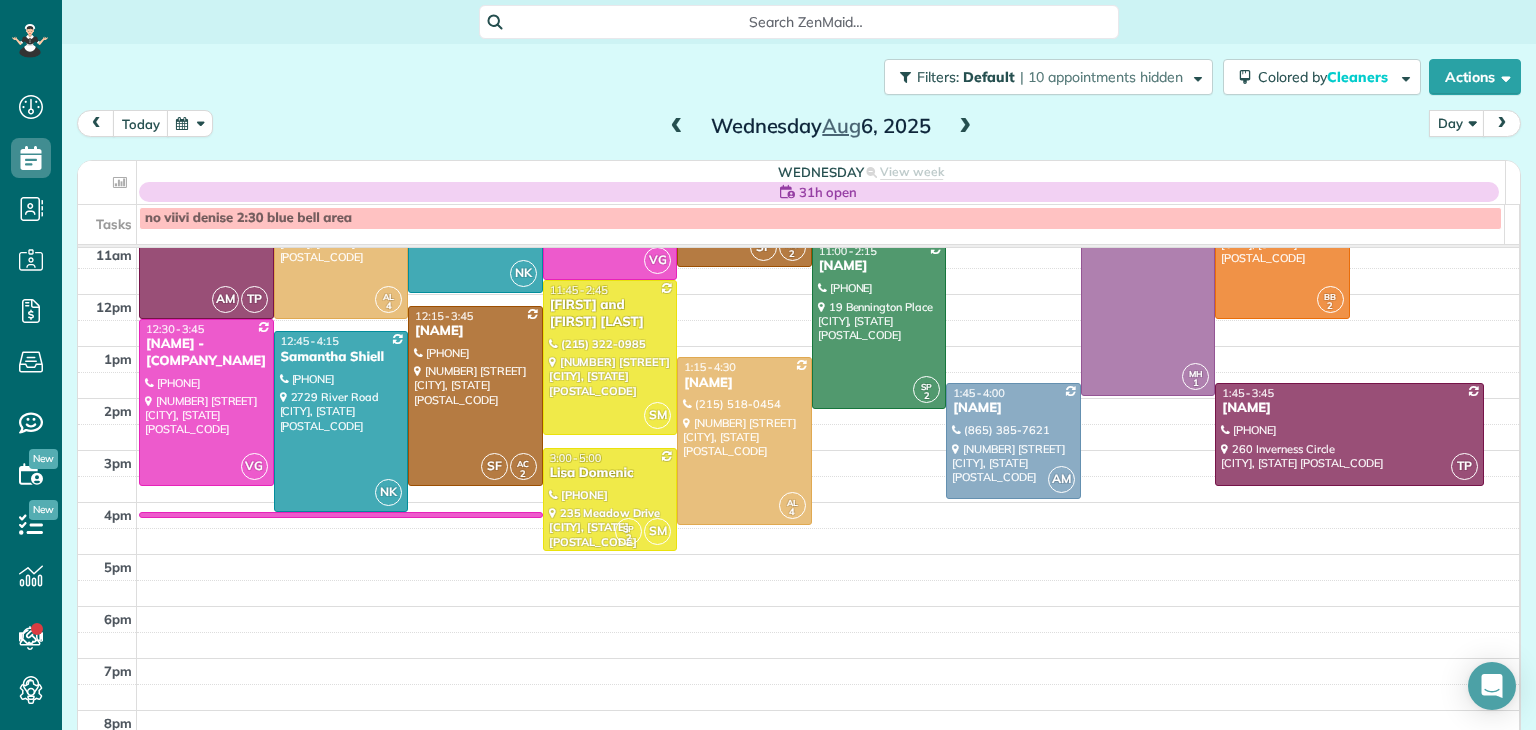 scroll, scrollTop: 0, scrollLeft: 0, axis: both 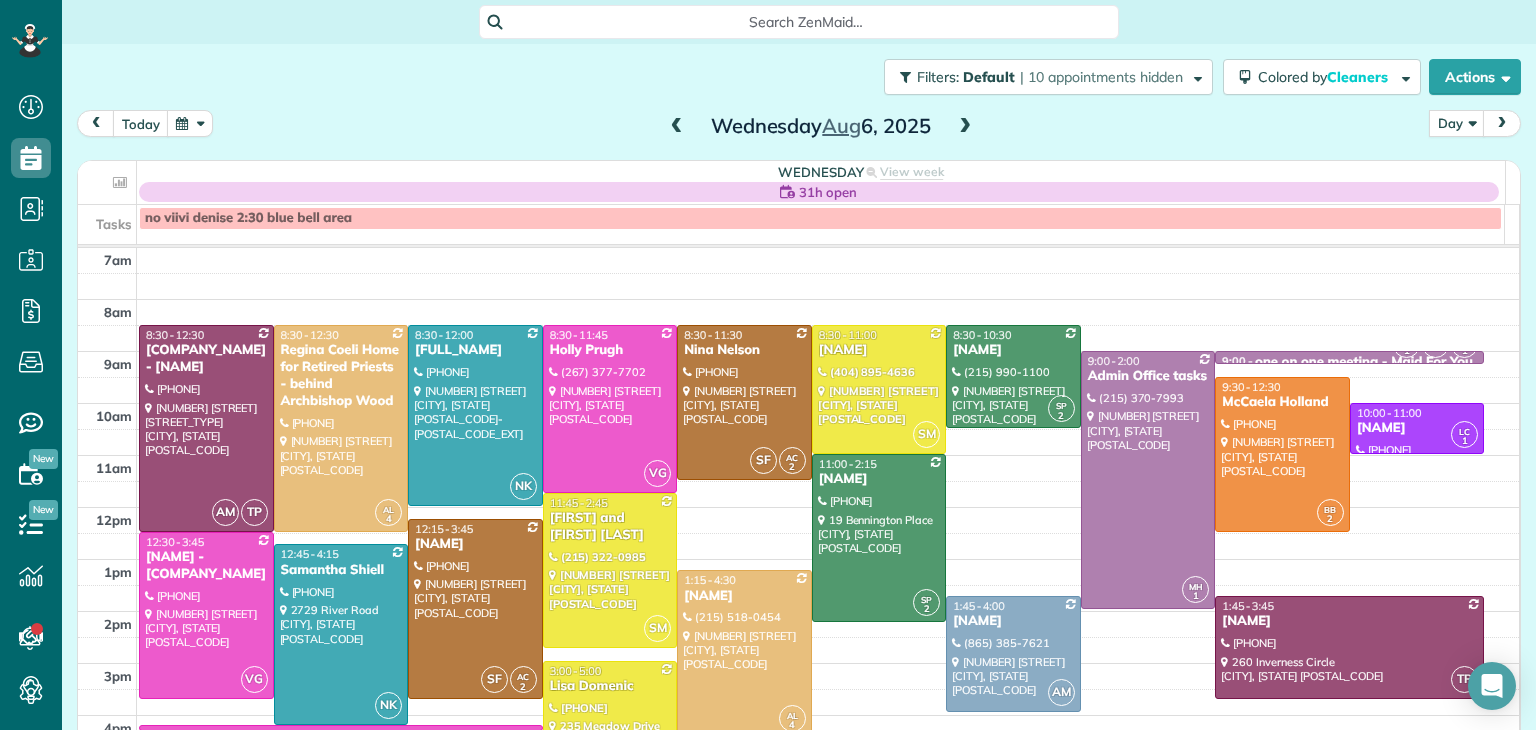 click on "Wednesday  Aug  6, 2025" at bounding box center [821, 126] 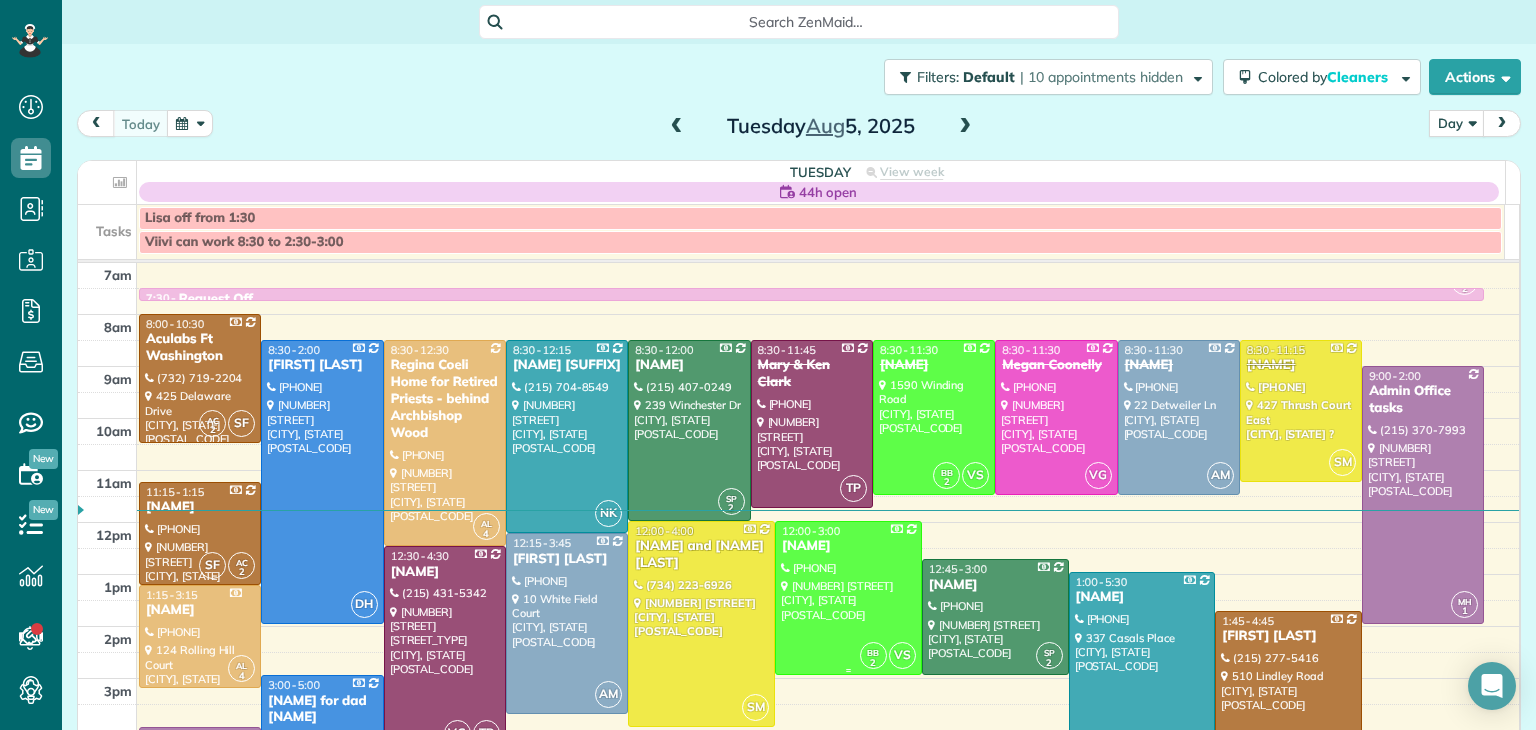 click at bounding box center (848, 598) 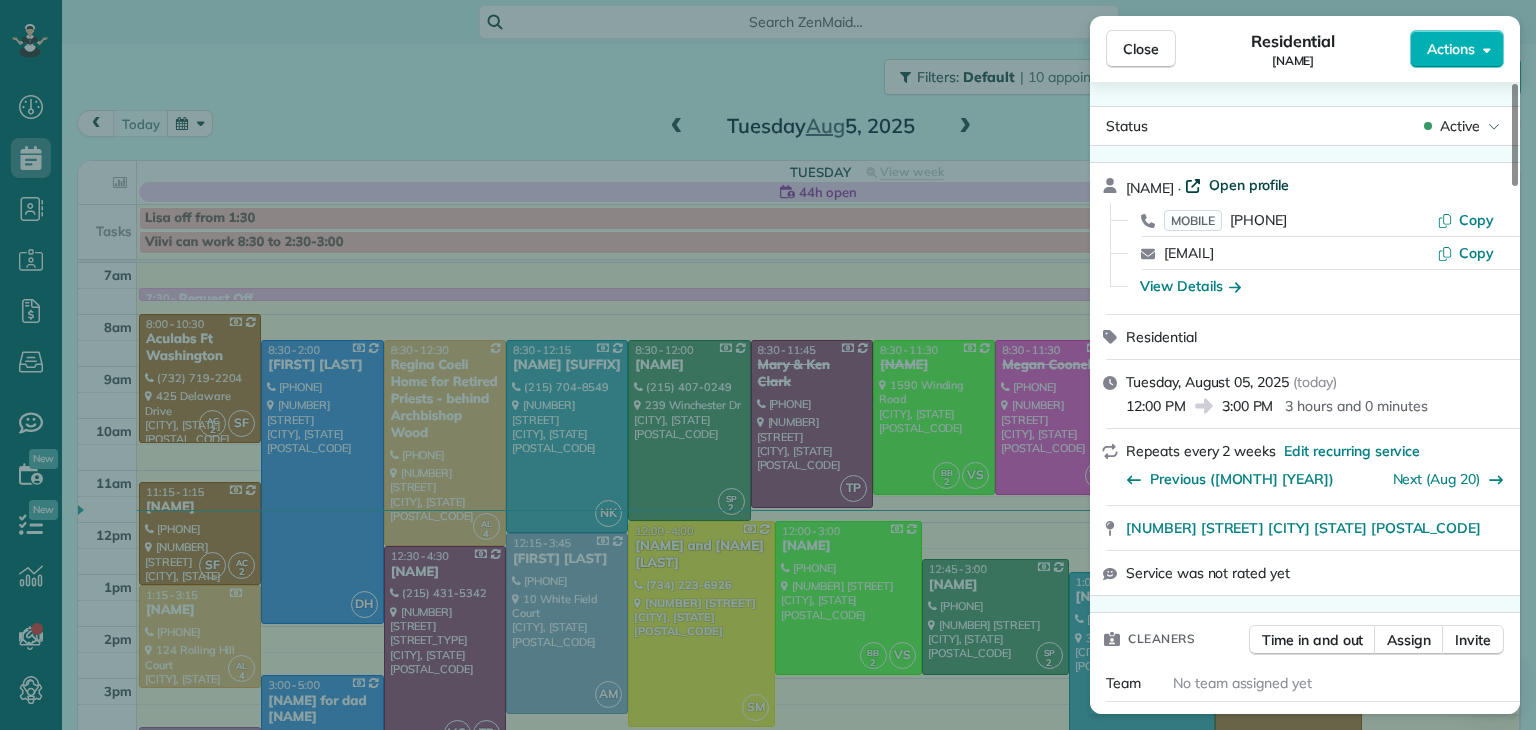 click on "Open profile" at bounding box center (1249, 185) 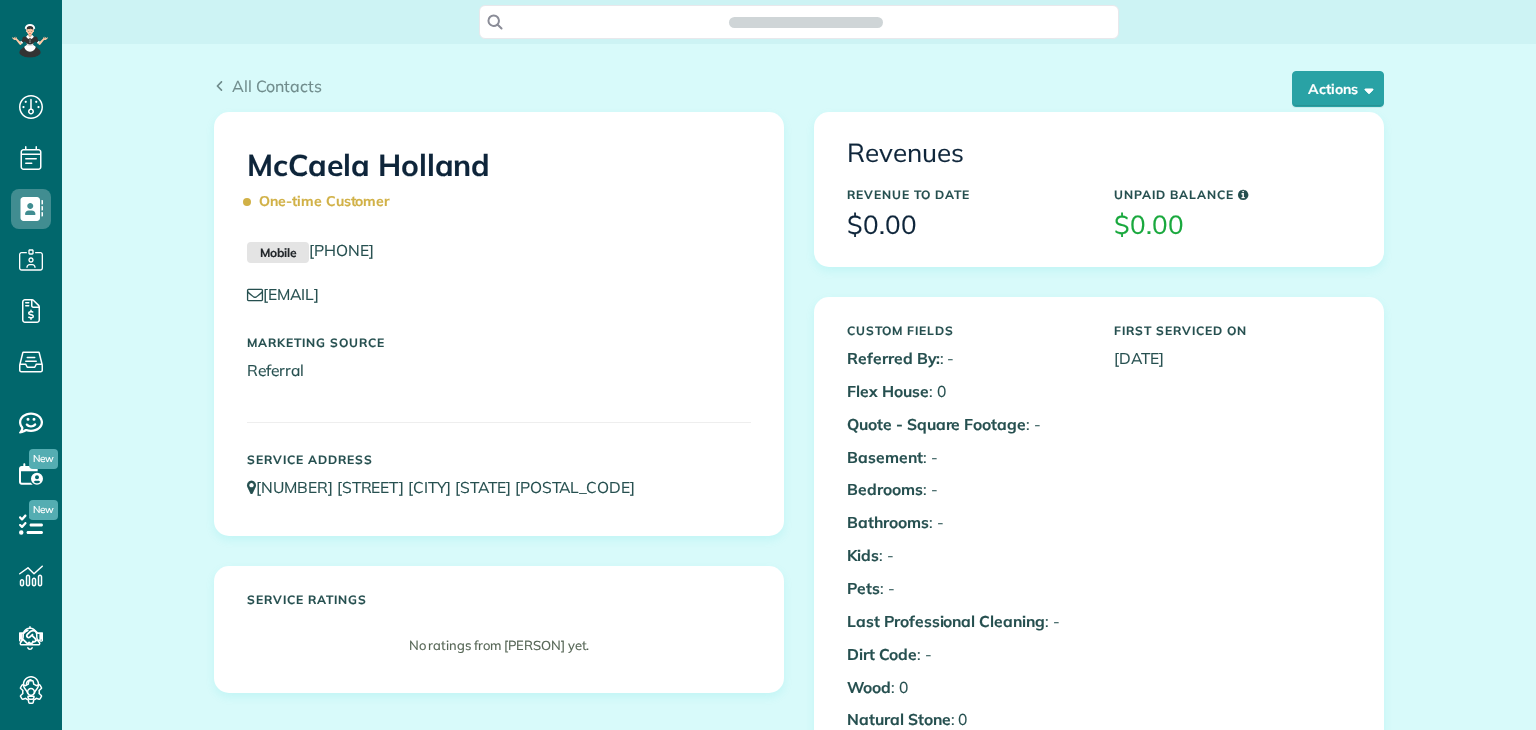 scroll, scrollTop: 0, scrollLeft: 0, axis: both 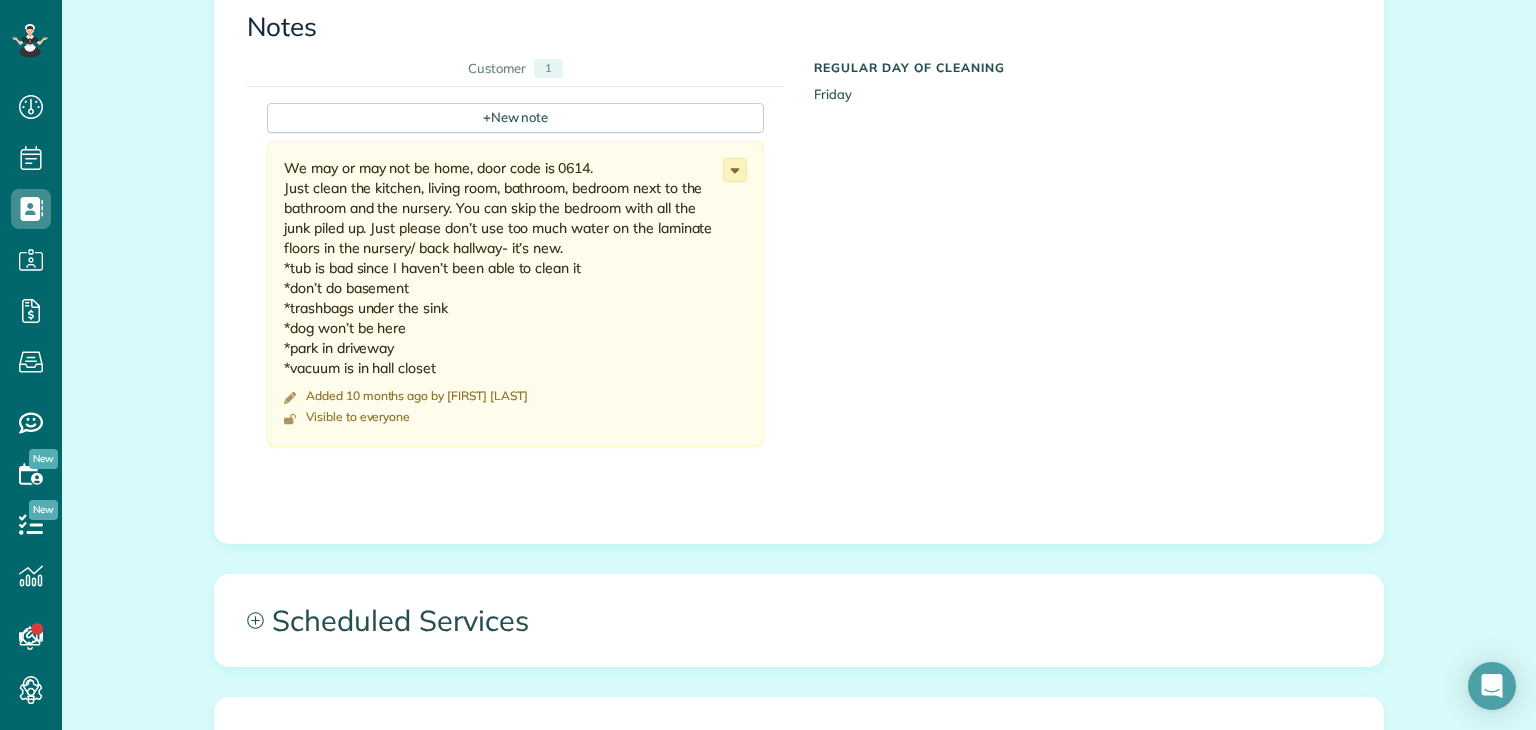 click 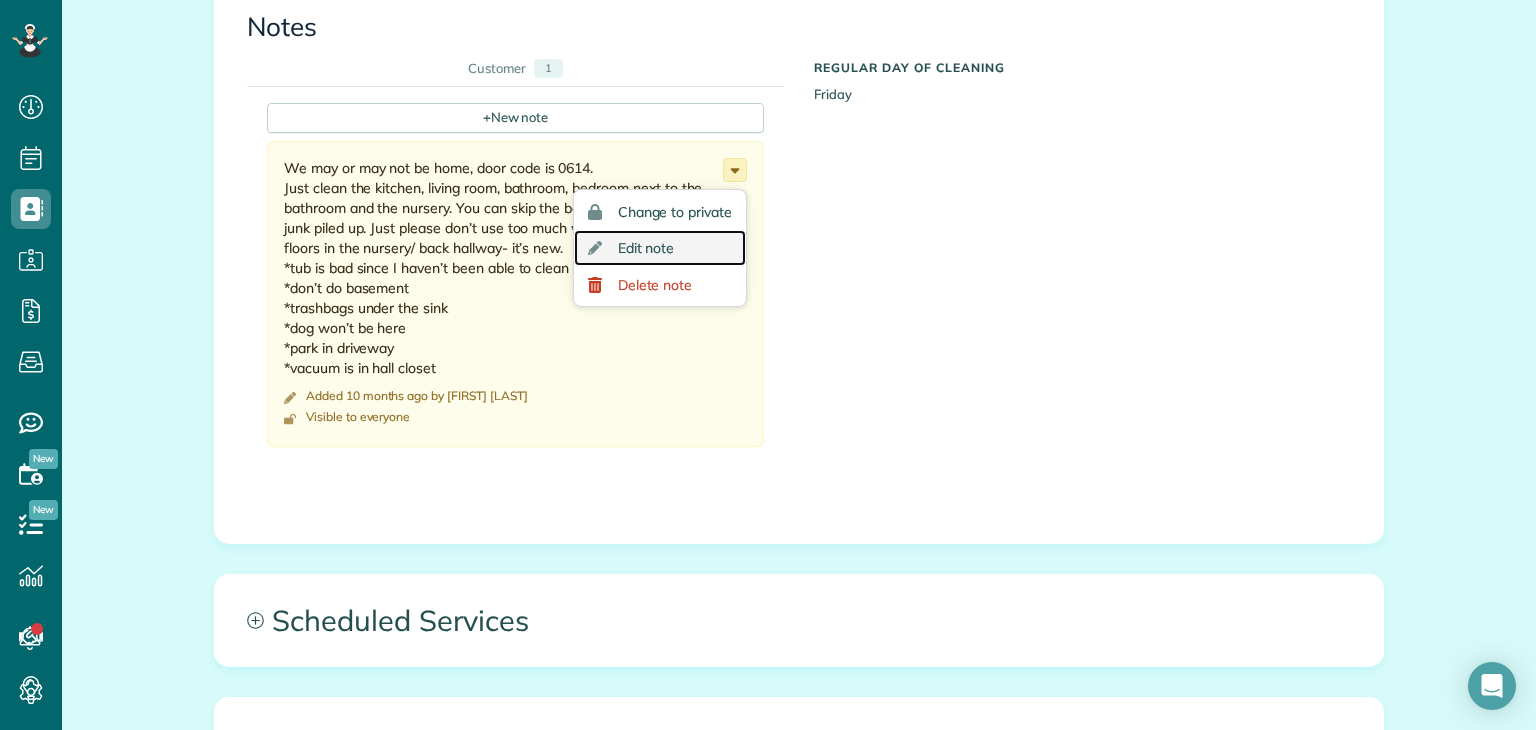 click on "Edit note" at bounding box center (660, 248) 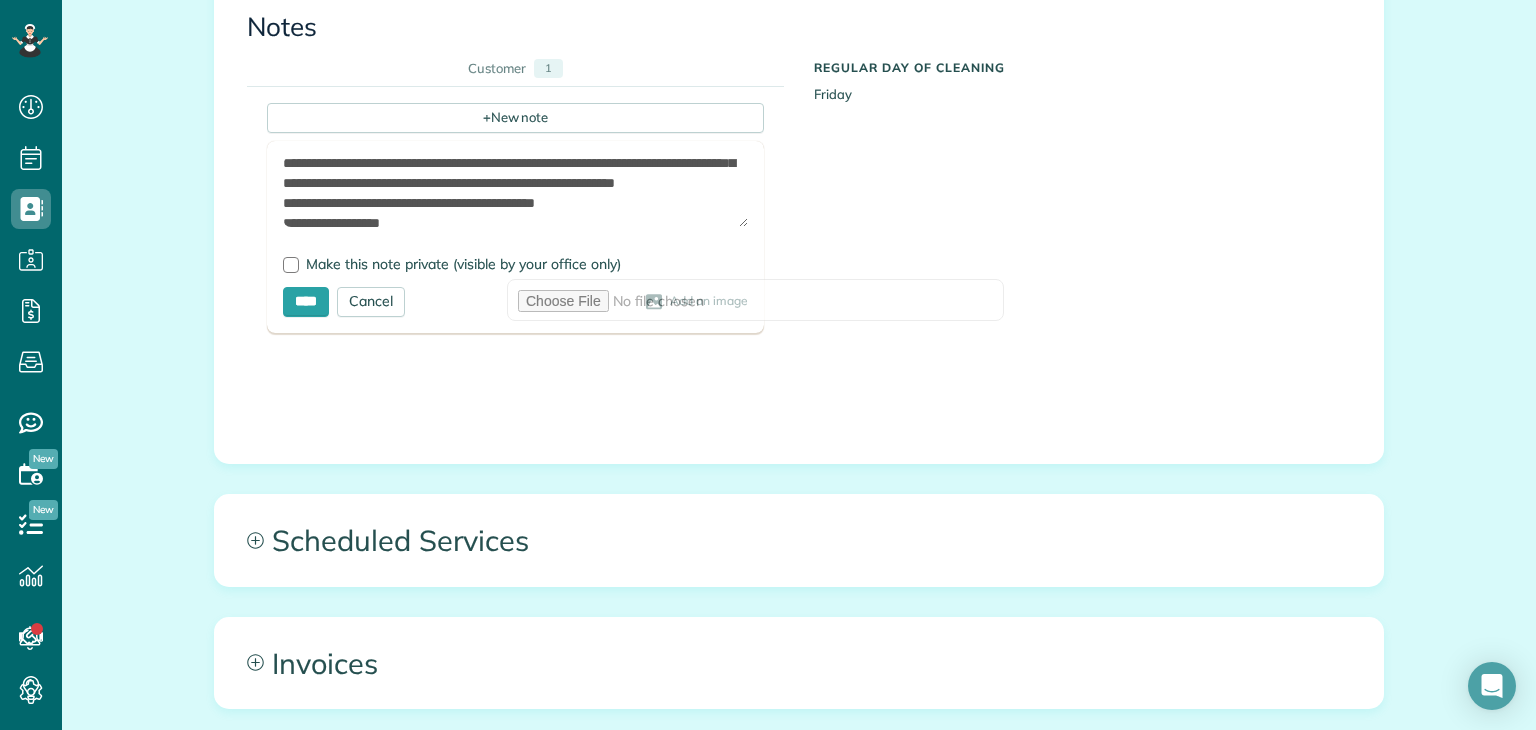 scroll, scrollTop: 30, scrollLeft: 0, axis: vertical 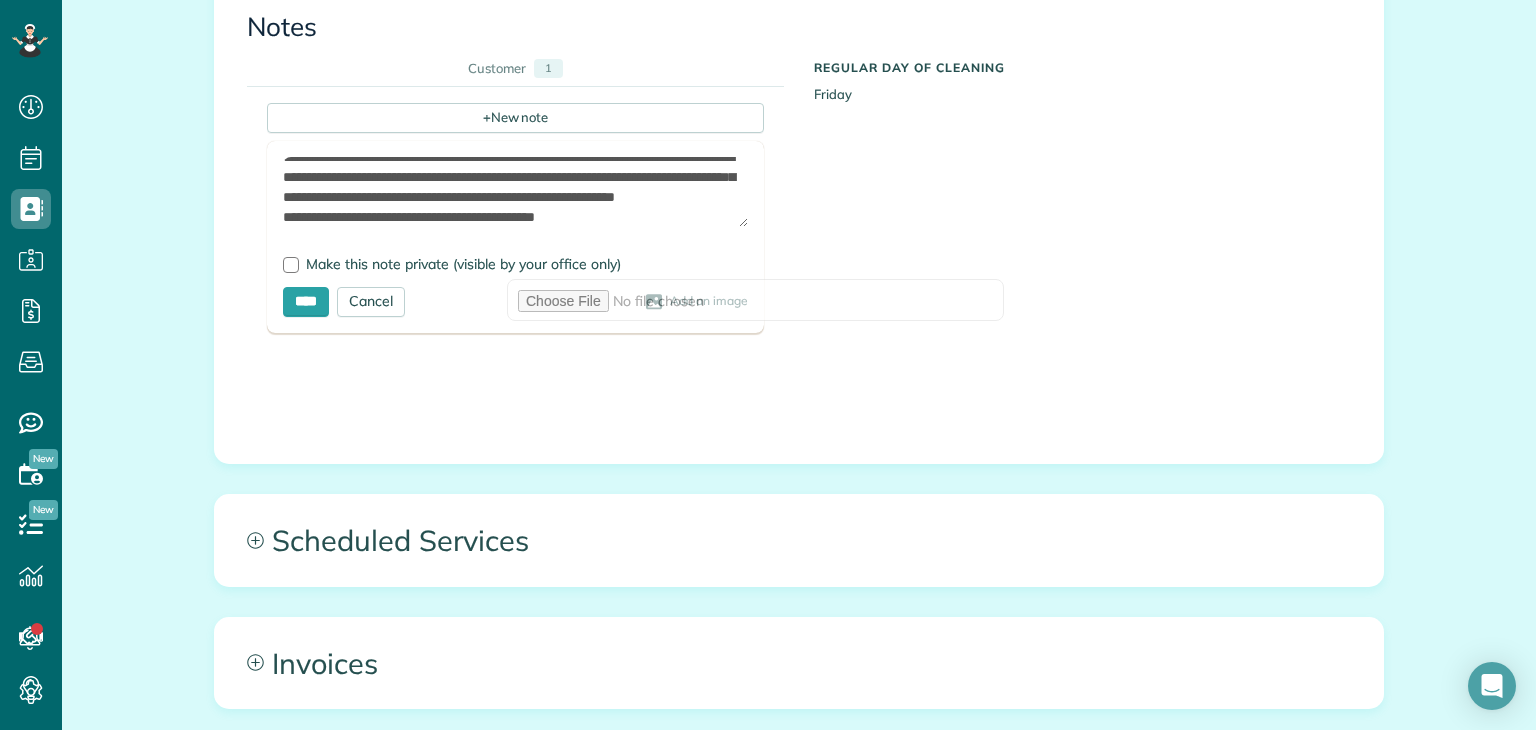 drag, startPoint x: 280, startPoint y: 166, endPoint x: 333, endPoint y: 193, distance: 59.48109 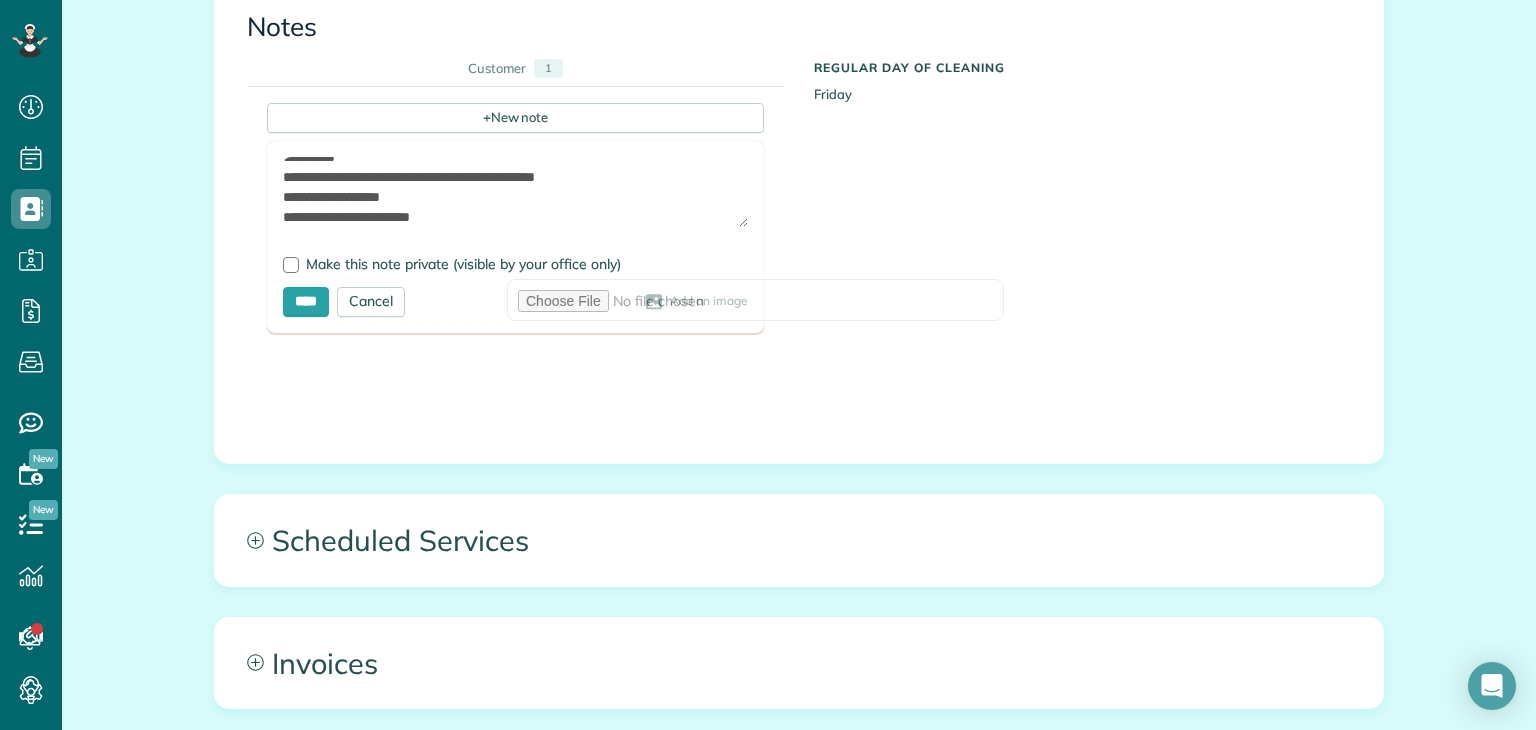 scroll, scrollTop: 0, scrollLeft: 0, axis: both 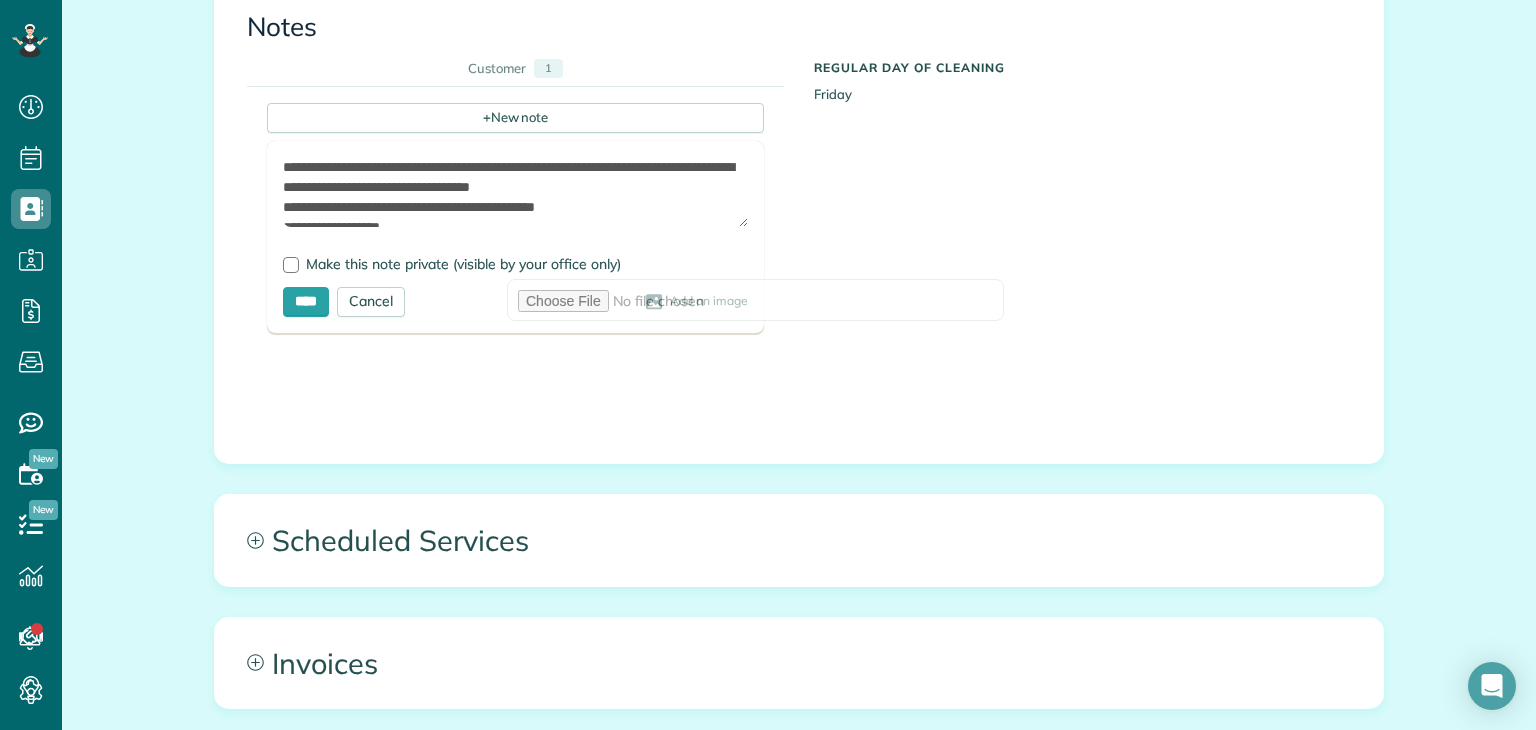 click on "**********" at bounding box center (515, 192) 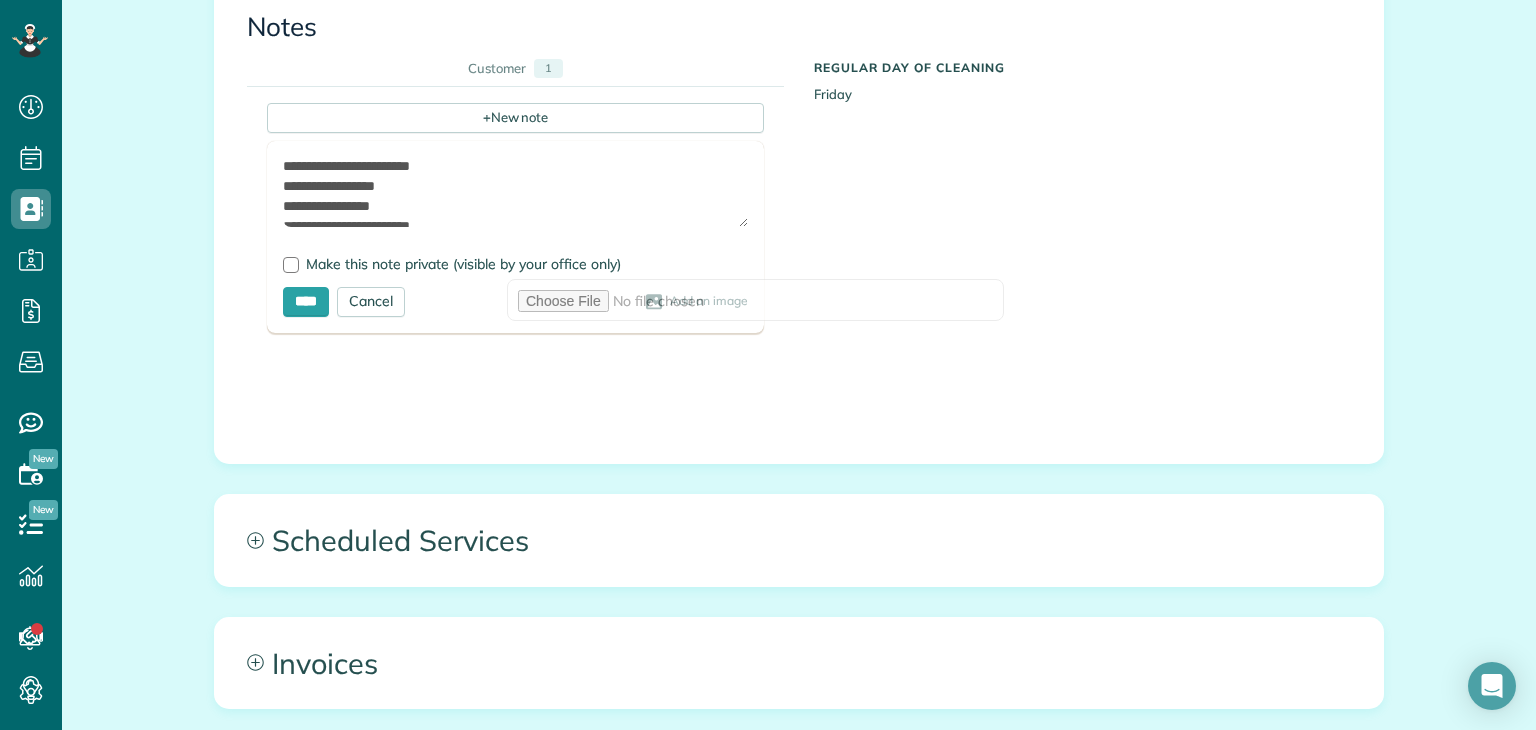 scroll, scrollTop: 89, scrollLeft: 0, axis: vertical 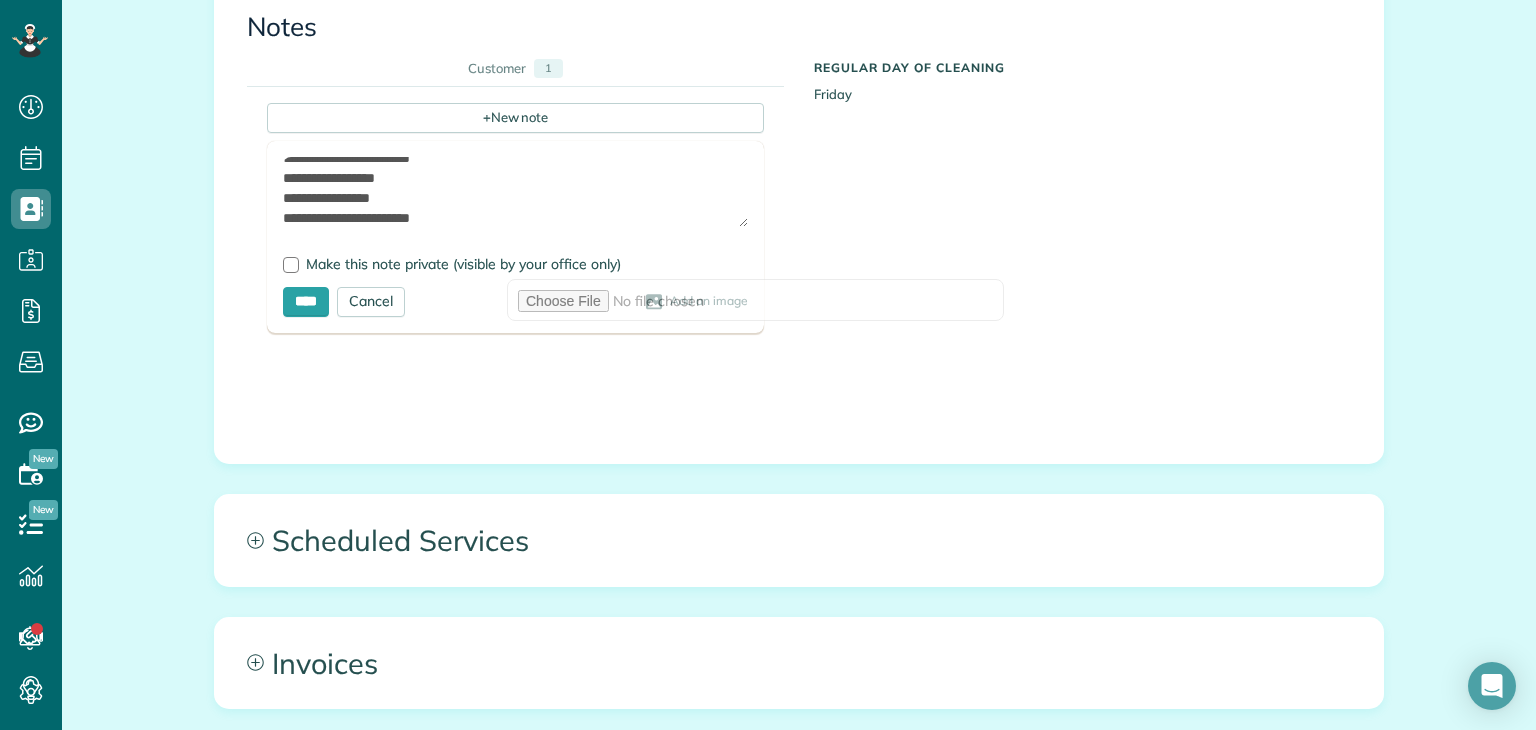 click on "**********" at bounding box center [515, 192] 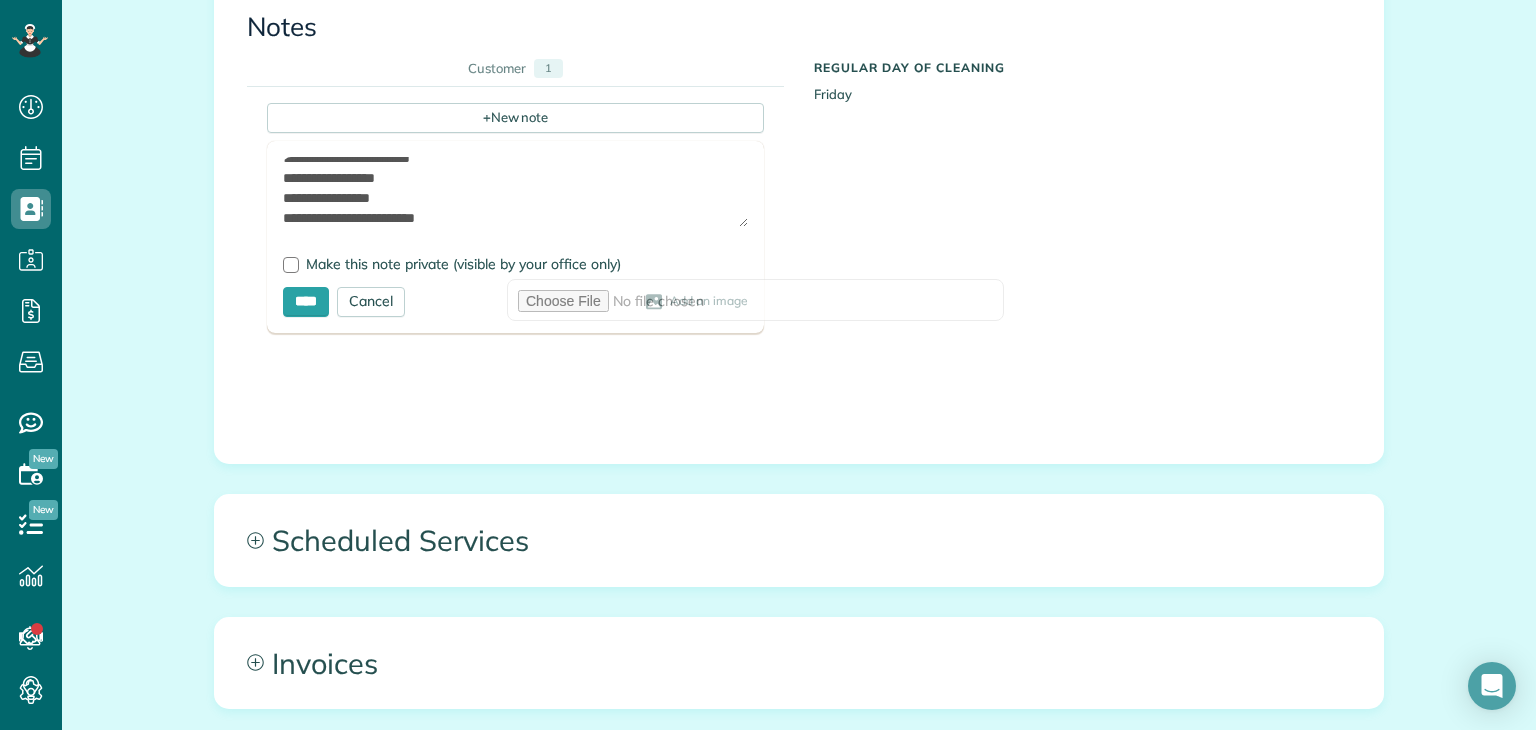 scroll, scrollTop: 108, scrollLeft: 0, axis: vertical 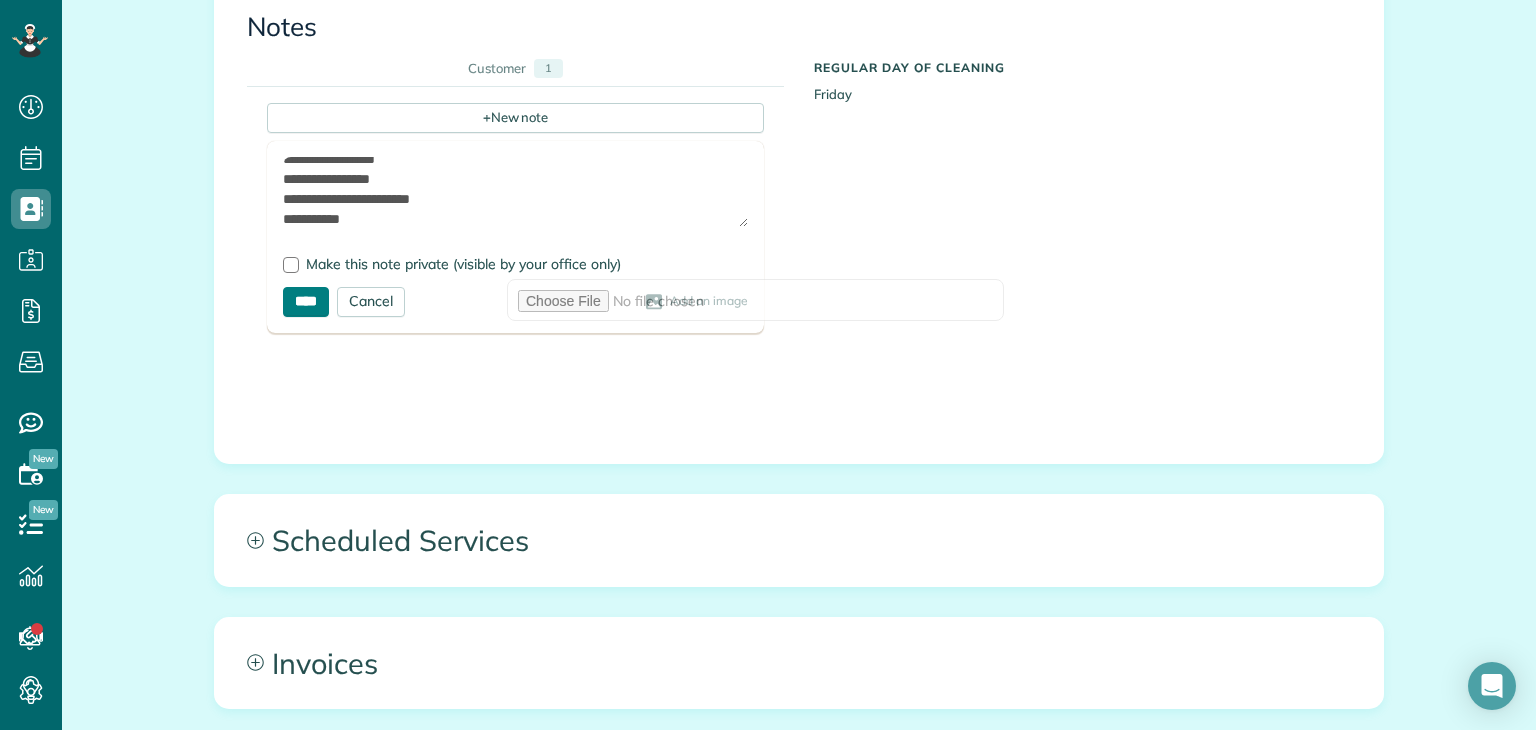 type on "**********" 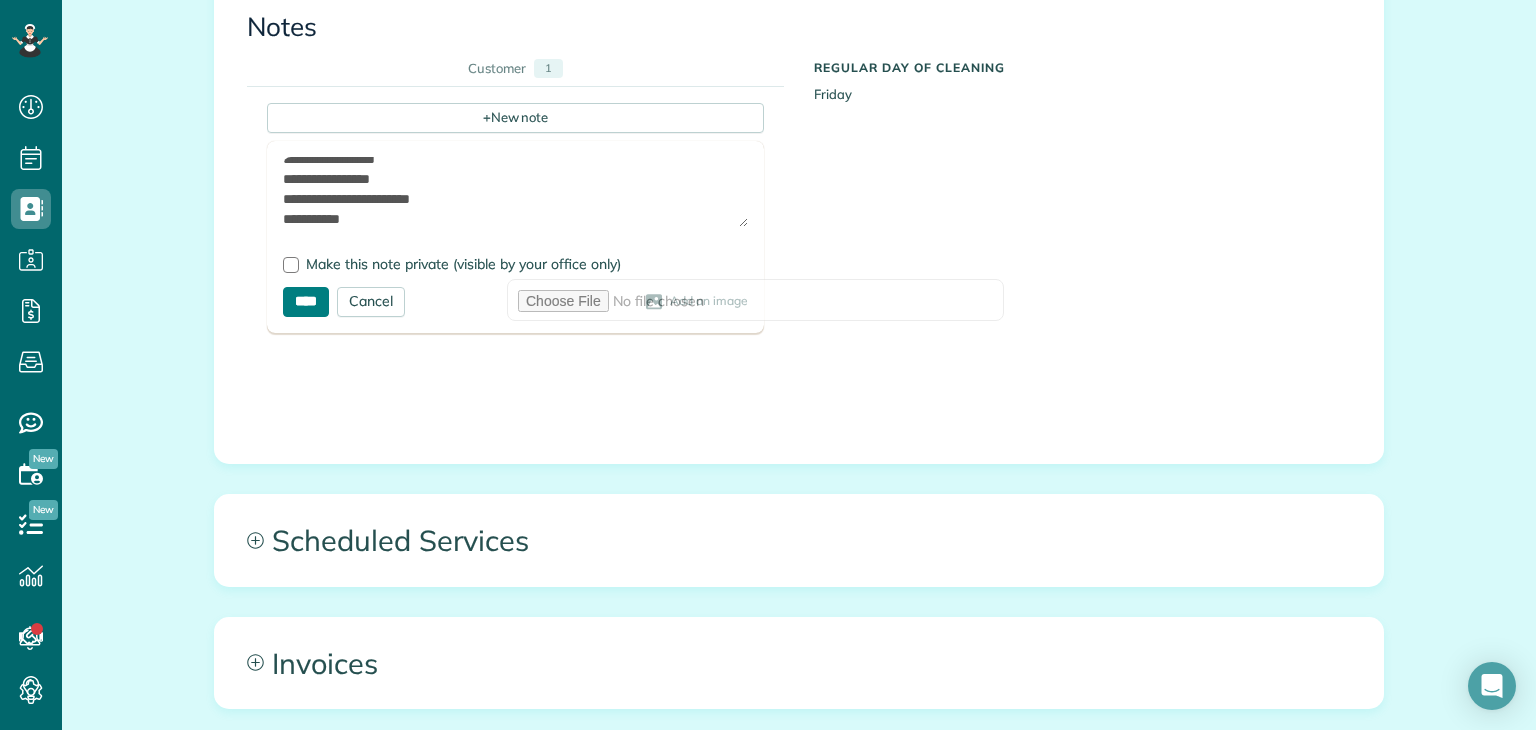 click on "****" at bounding box center [306, 302] 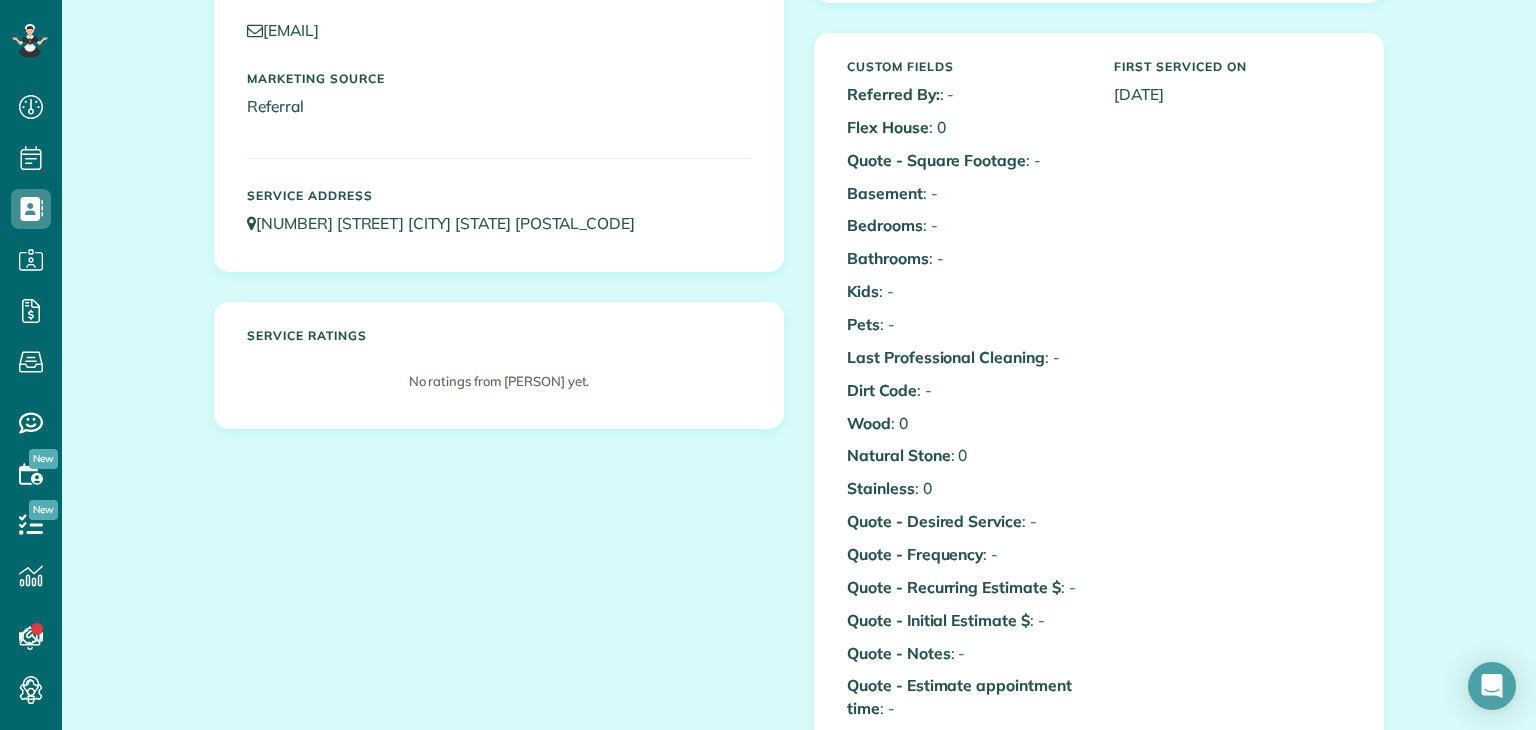 scroll, scrollTop: 0, scrollLeft: 0, axis: both 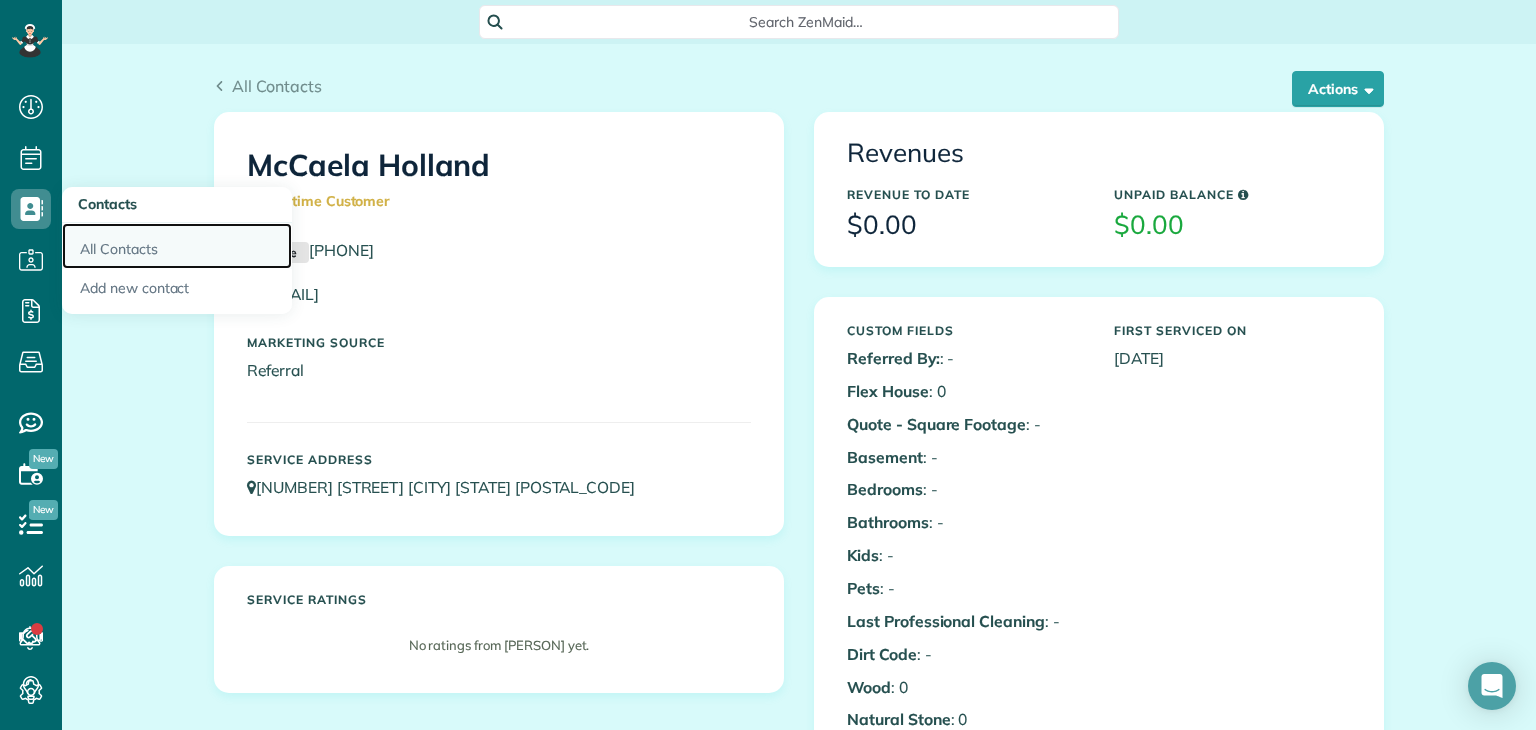 click on "All Contacts" at bounding box center (177, 246) 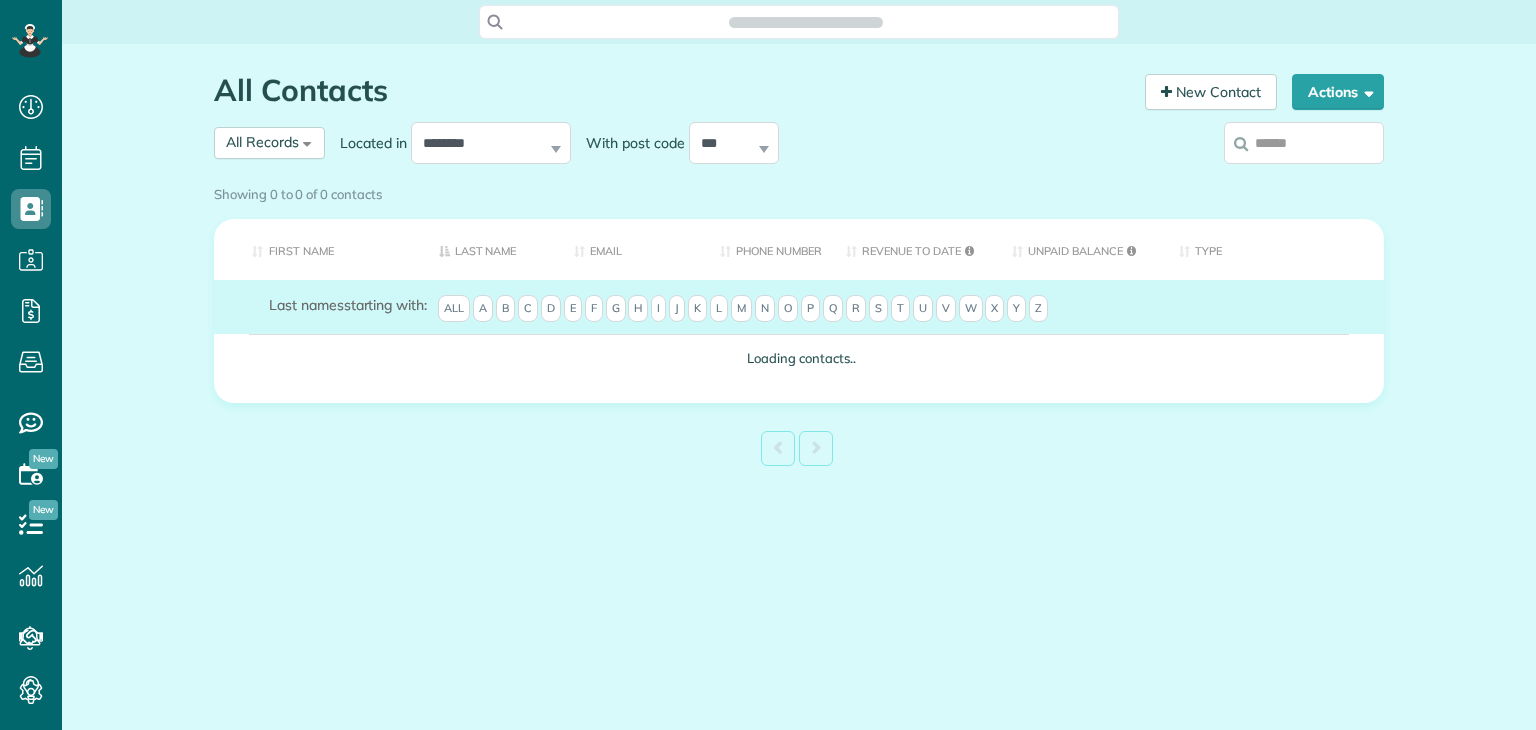 scroll, scrollTop: 0, scrollLeft: 0, axis: both 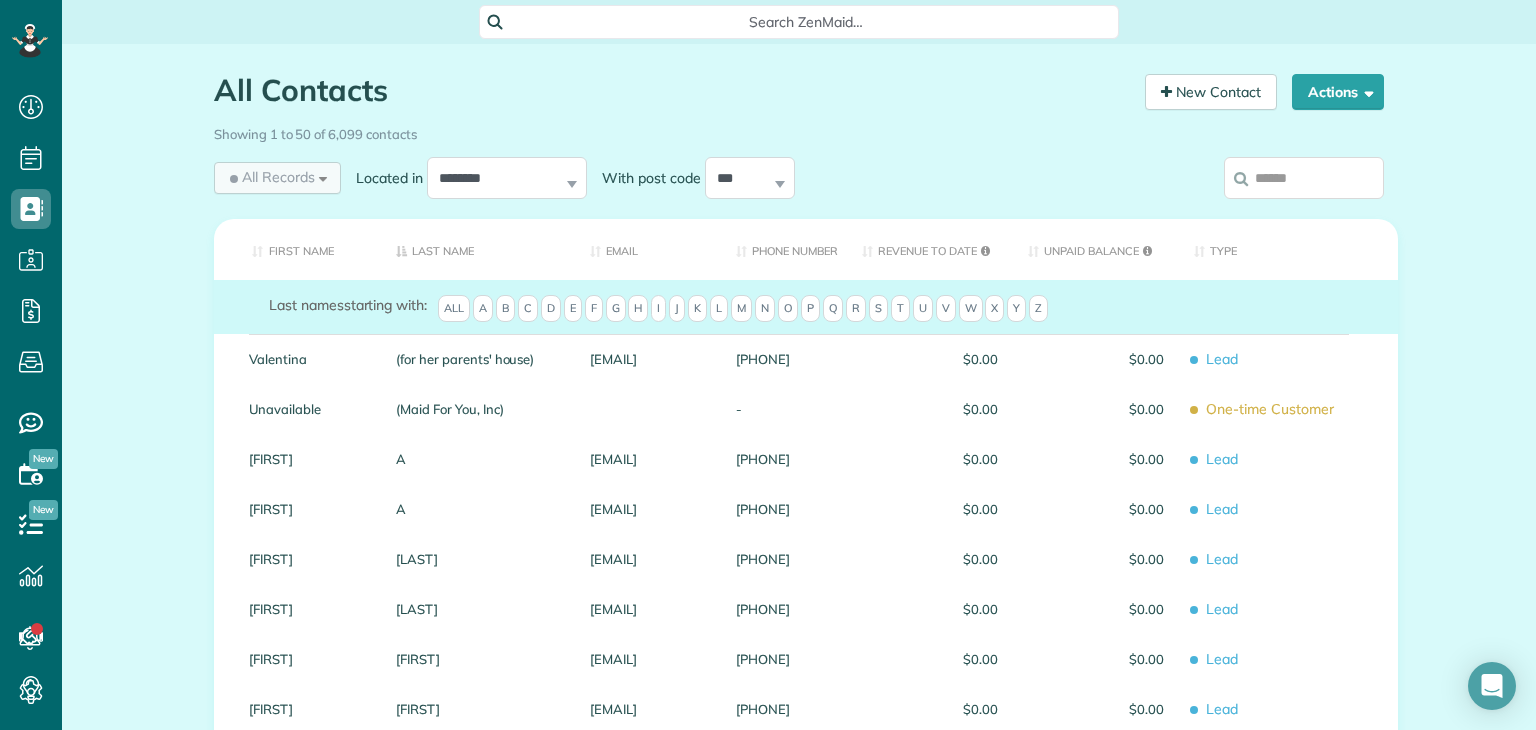 click on "All Records" at bounding box center [270, 177] 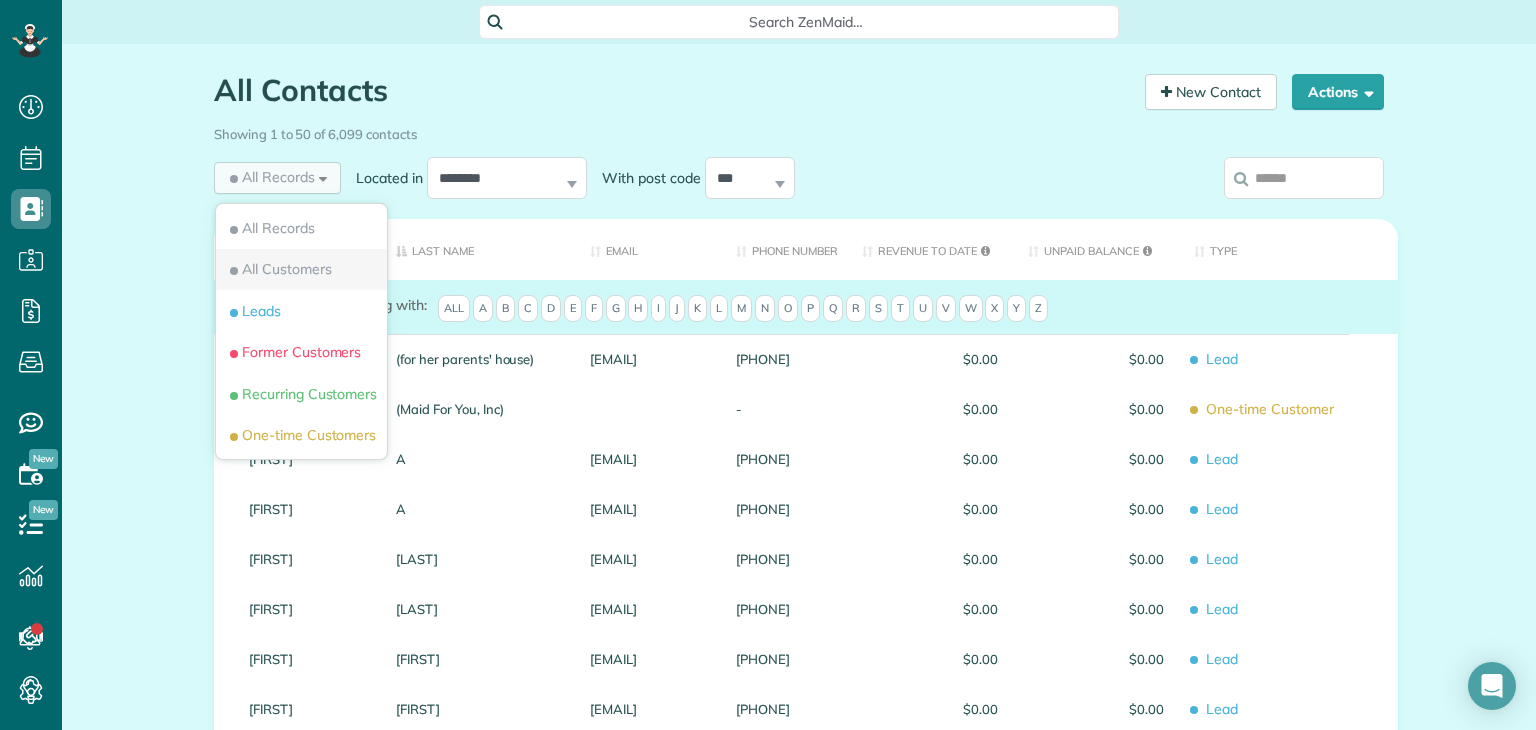 click on "All Customers" at bounding box center [301, 270] 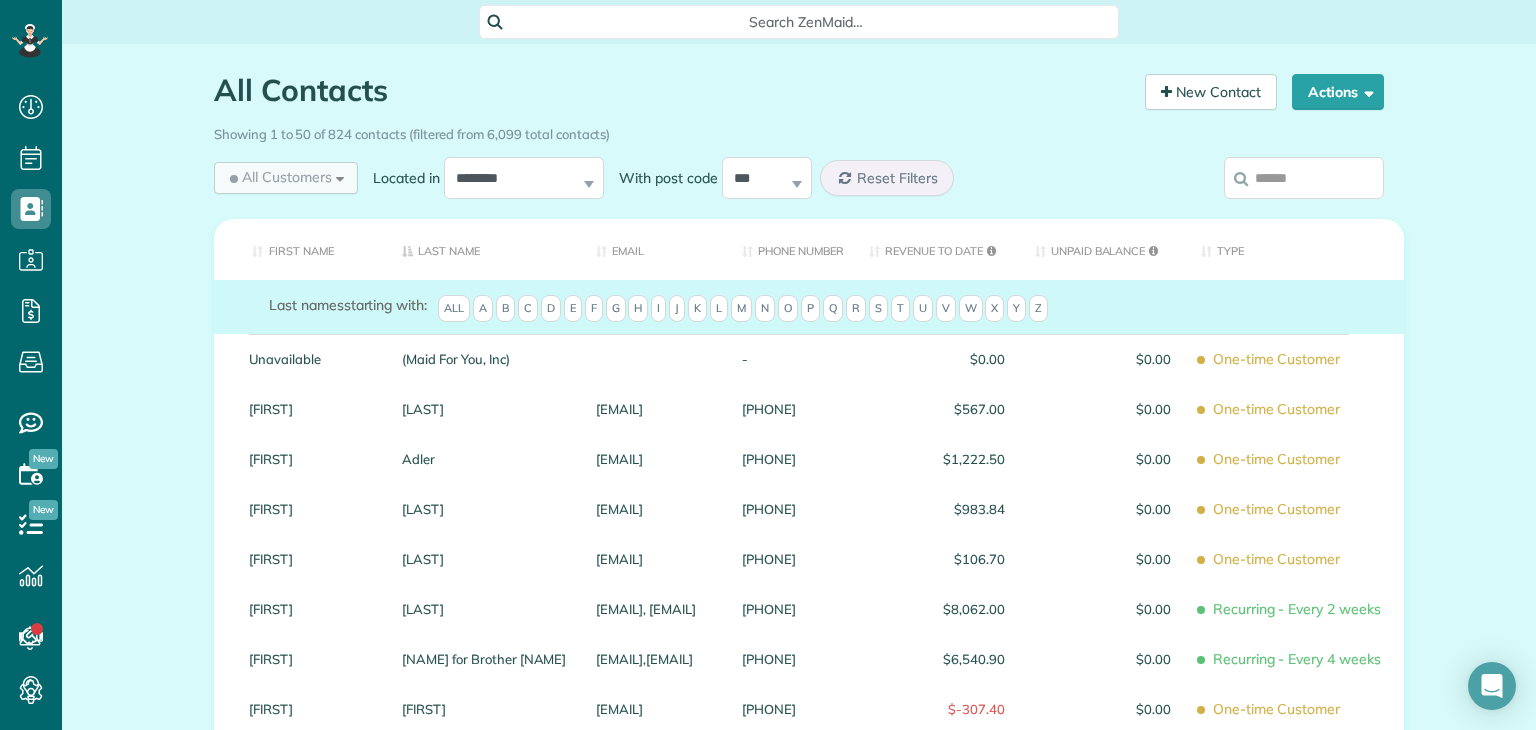 click on "All Customers" at bounding box center (279, 177) 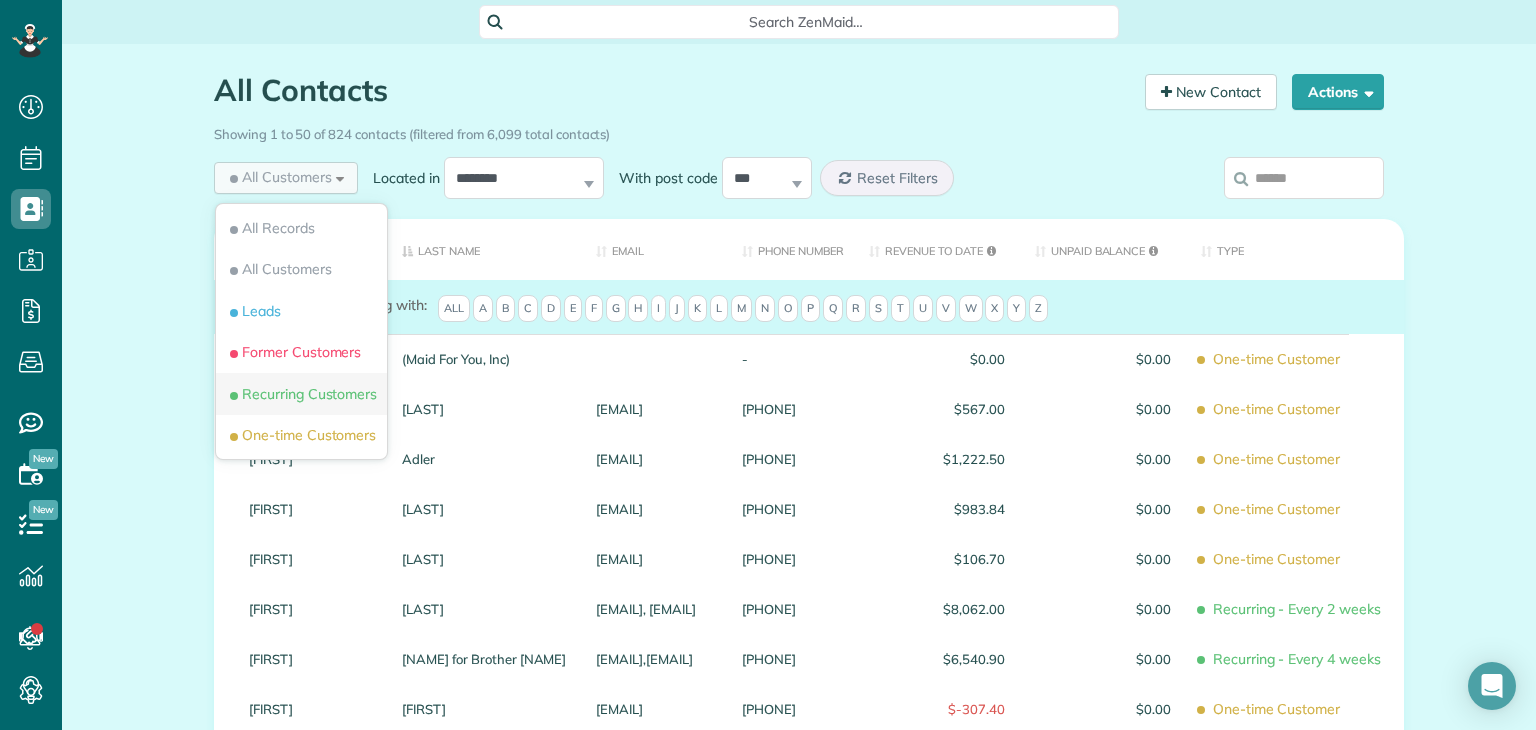 click on "Recurring Customers" at bounding box center (301, 394) 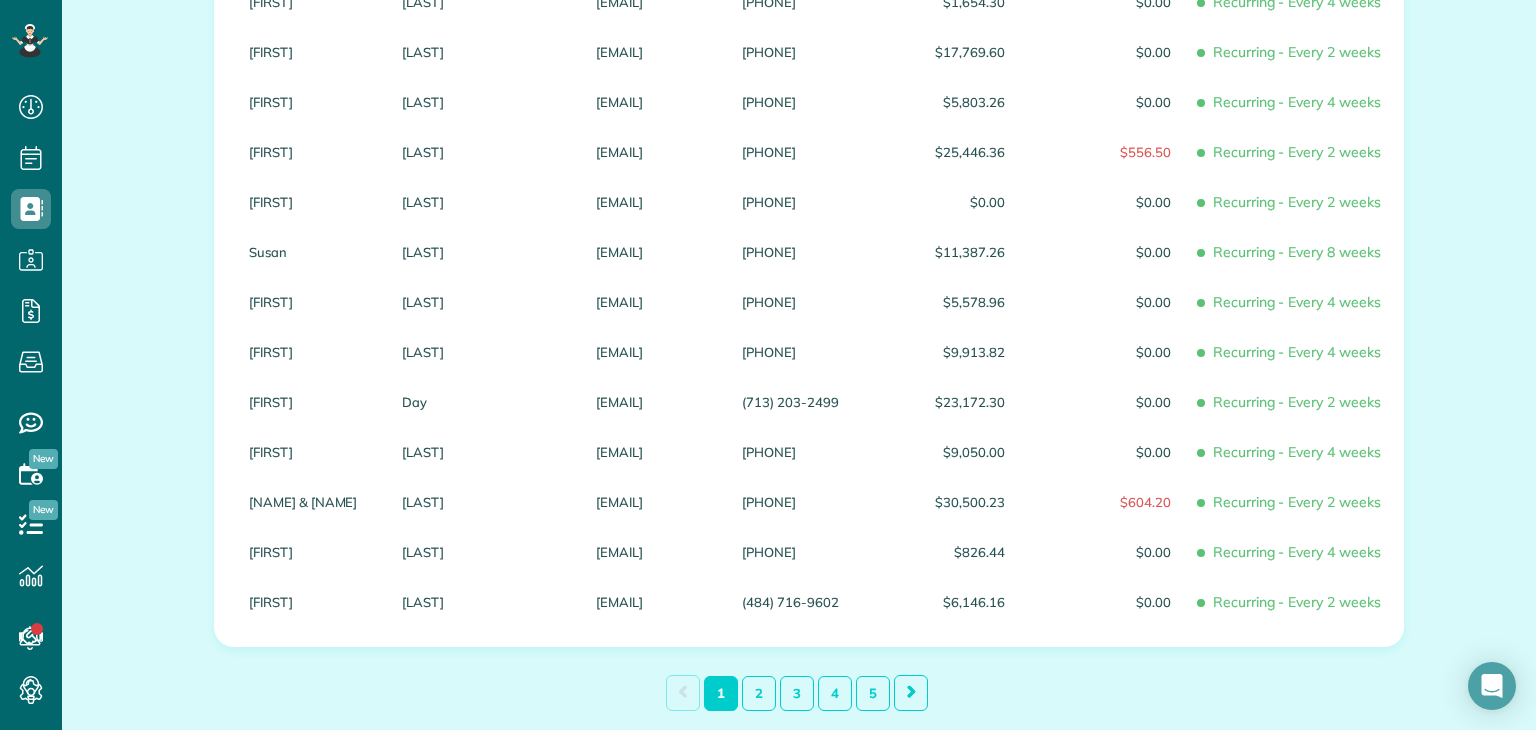 scroll, scrollTop: 2208, scrollLeft: 0, axis: vertical 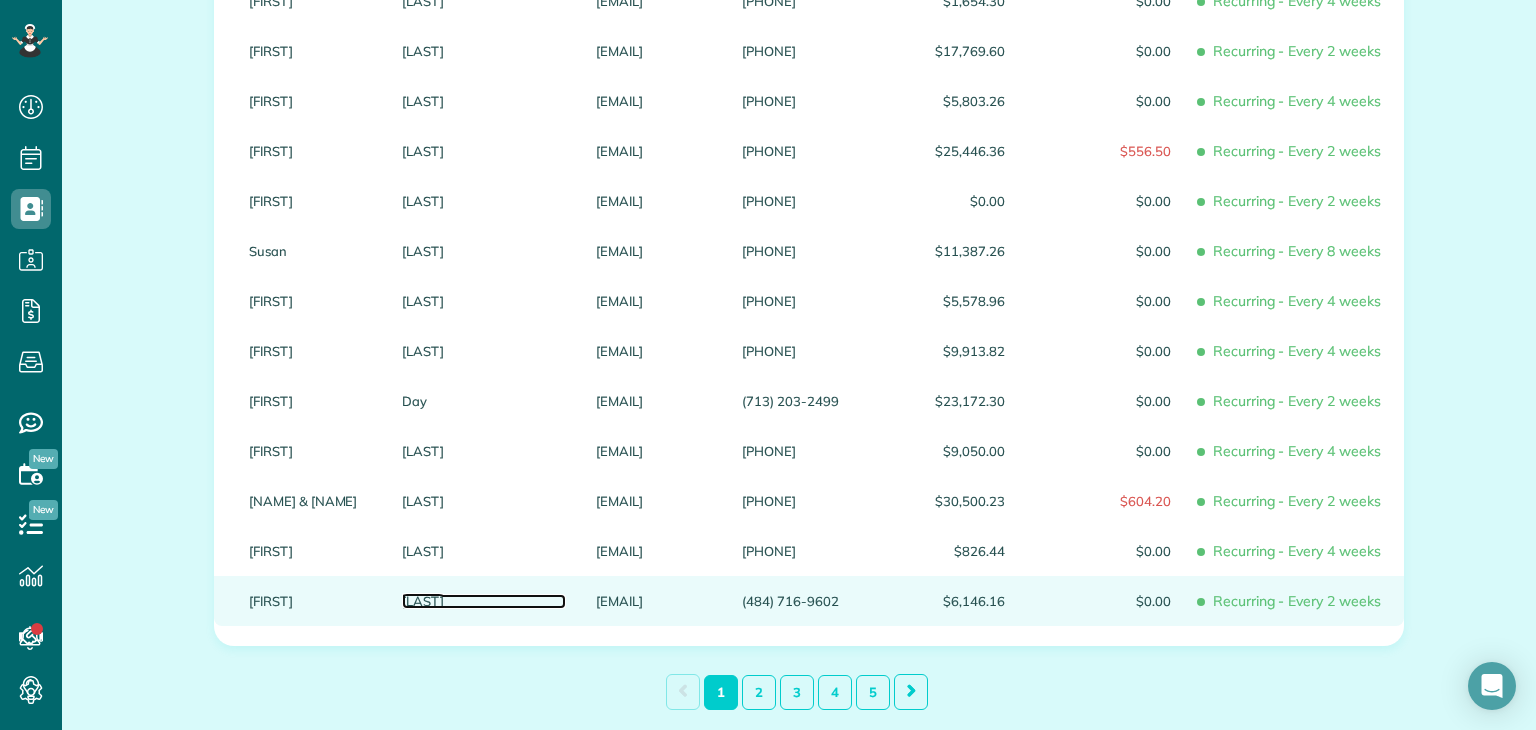 click on "DeLone" at bounding box center (484, 601) 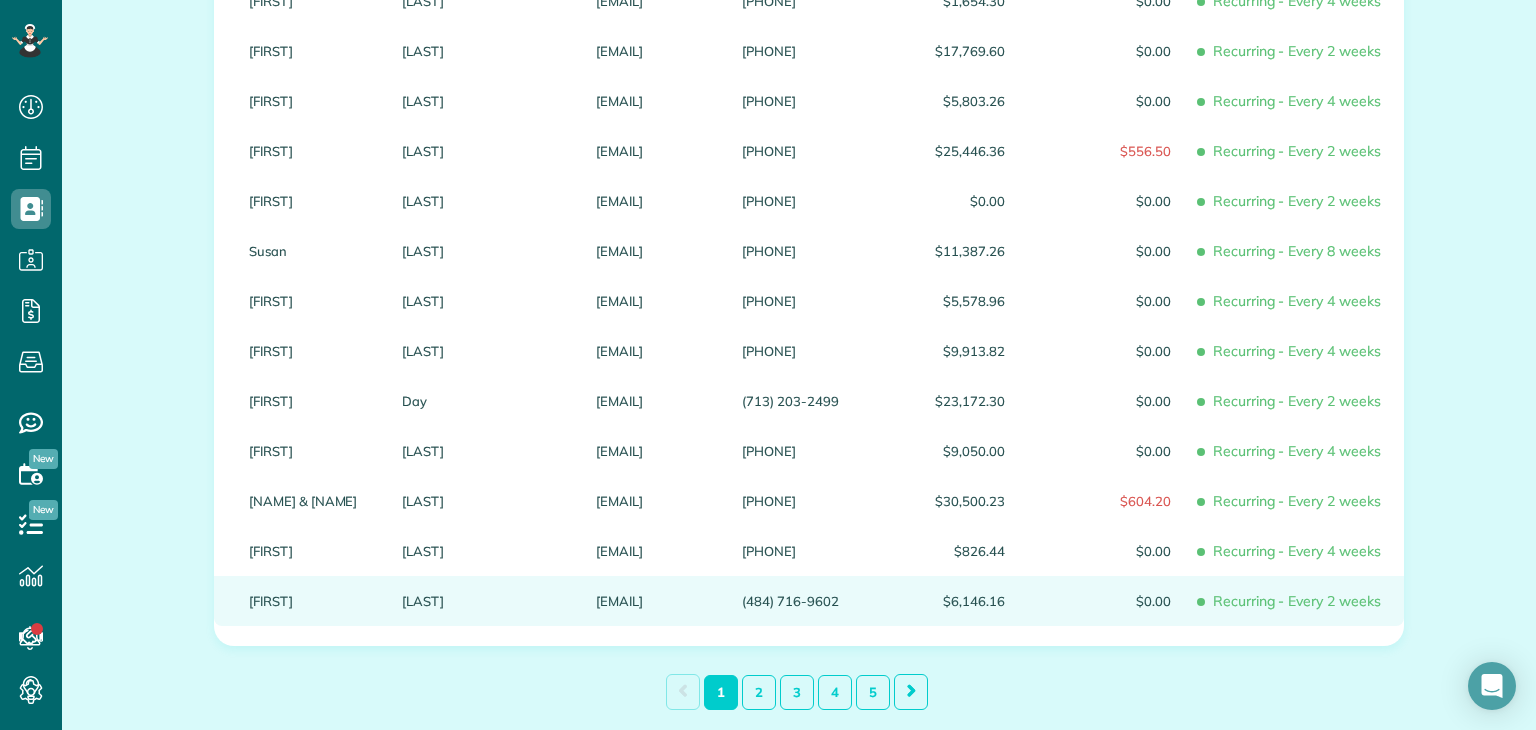 scroll, scrollTop: 0, scrollLeft: 0, axis: both 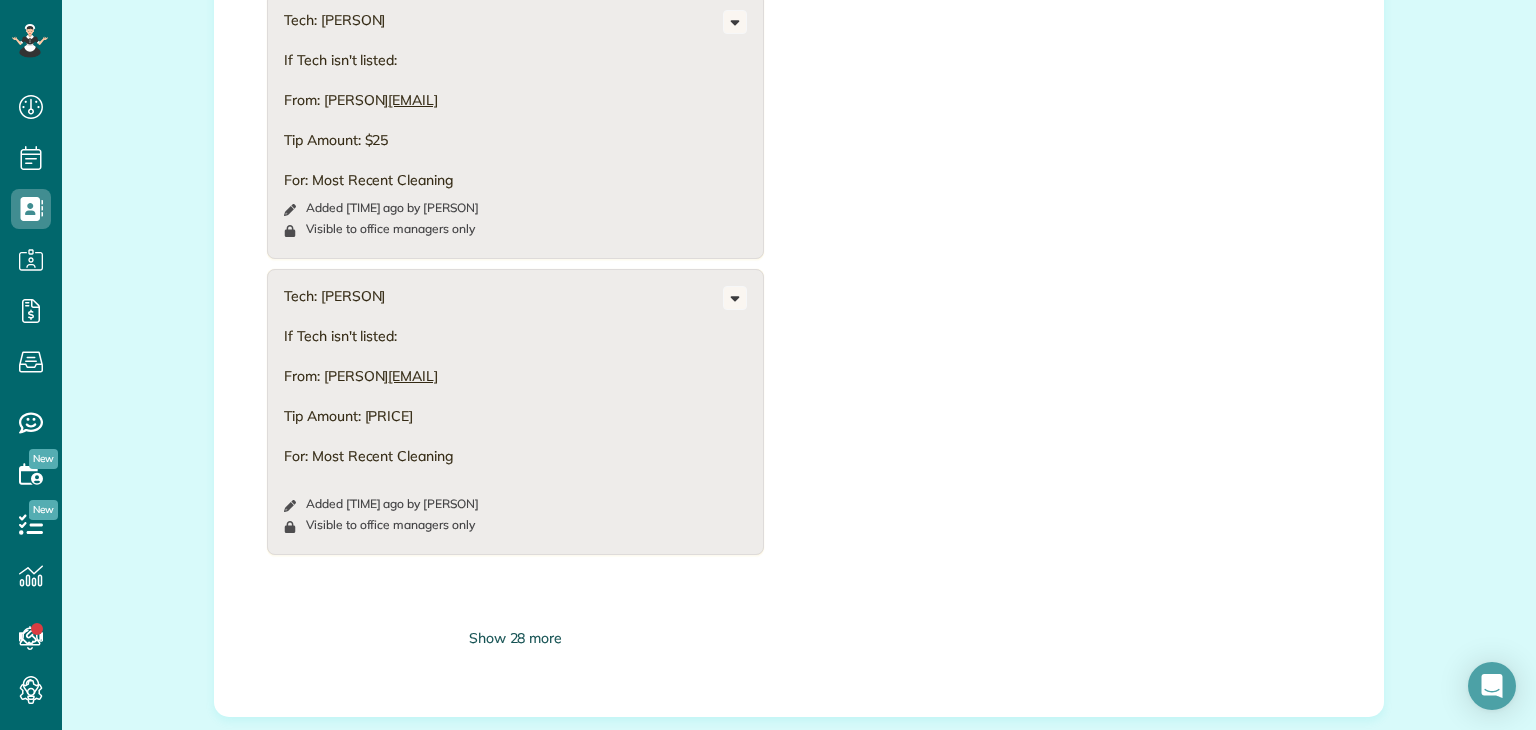 click on "Show 28 more" at bounding box center (515, 638) 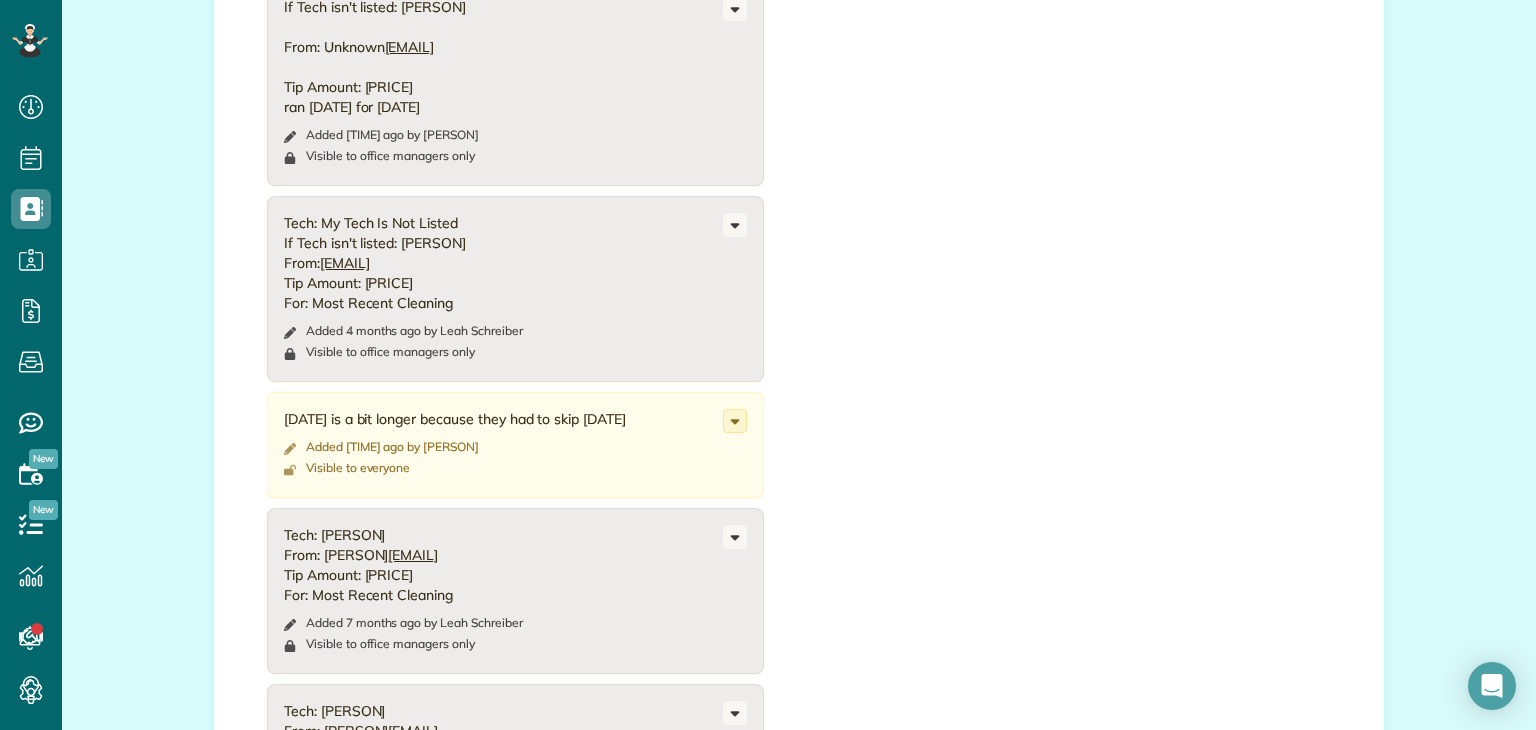 scroll, scrollTop: 2606, scrollLeft: 0, axis: vertical 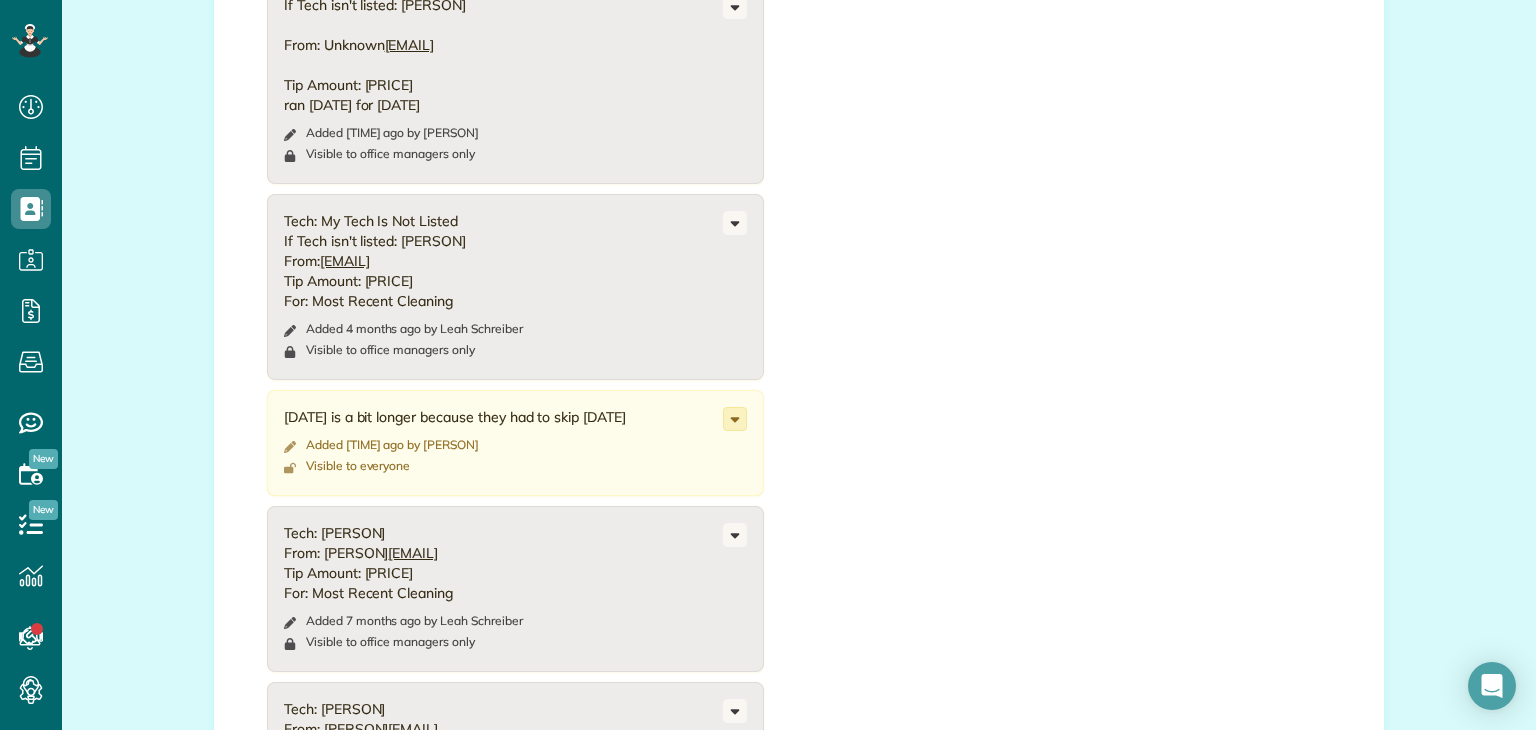 click 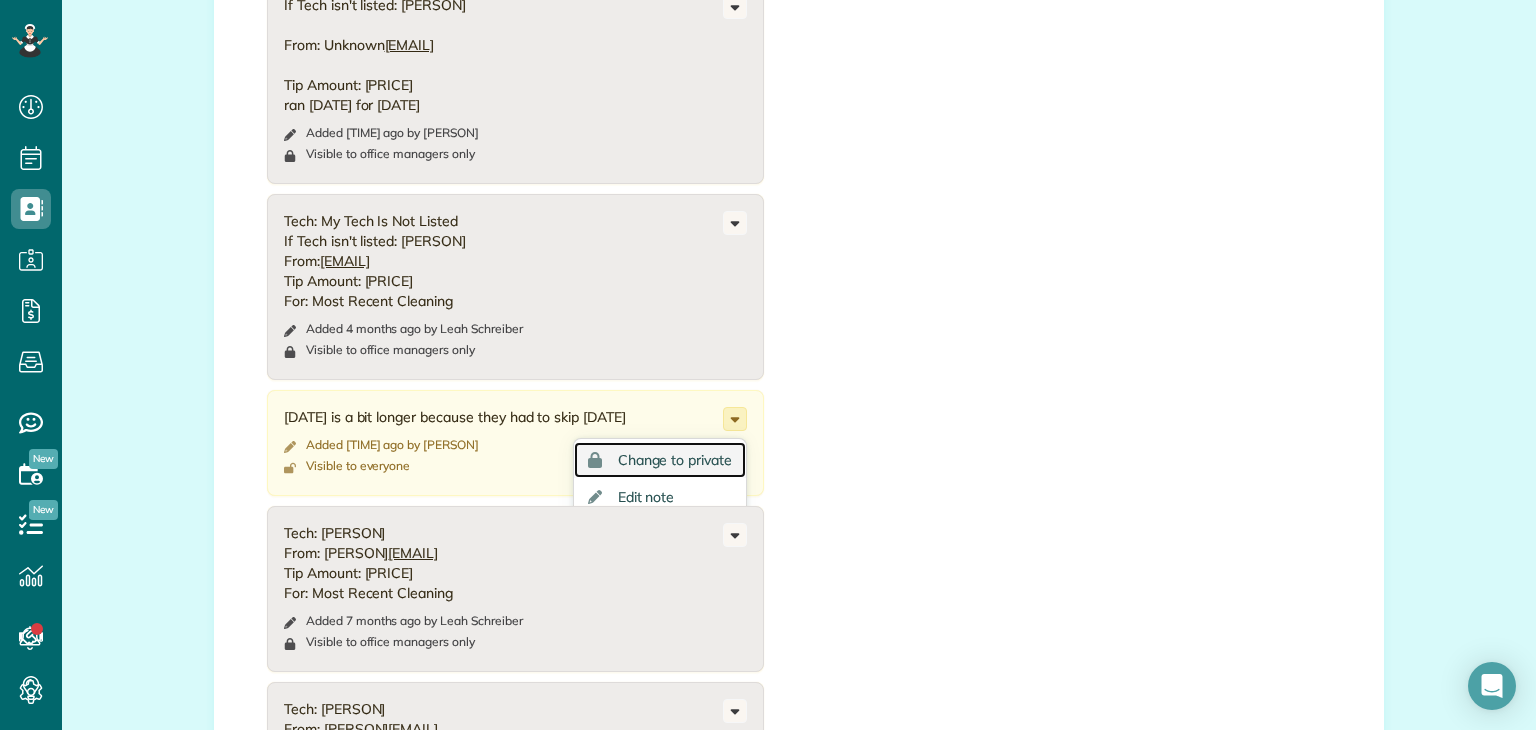 click on "Change to private" at bounding box center [675, 460] 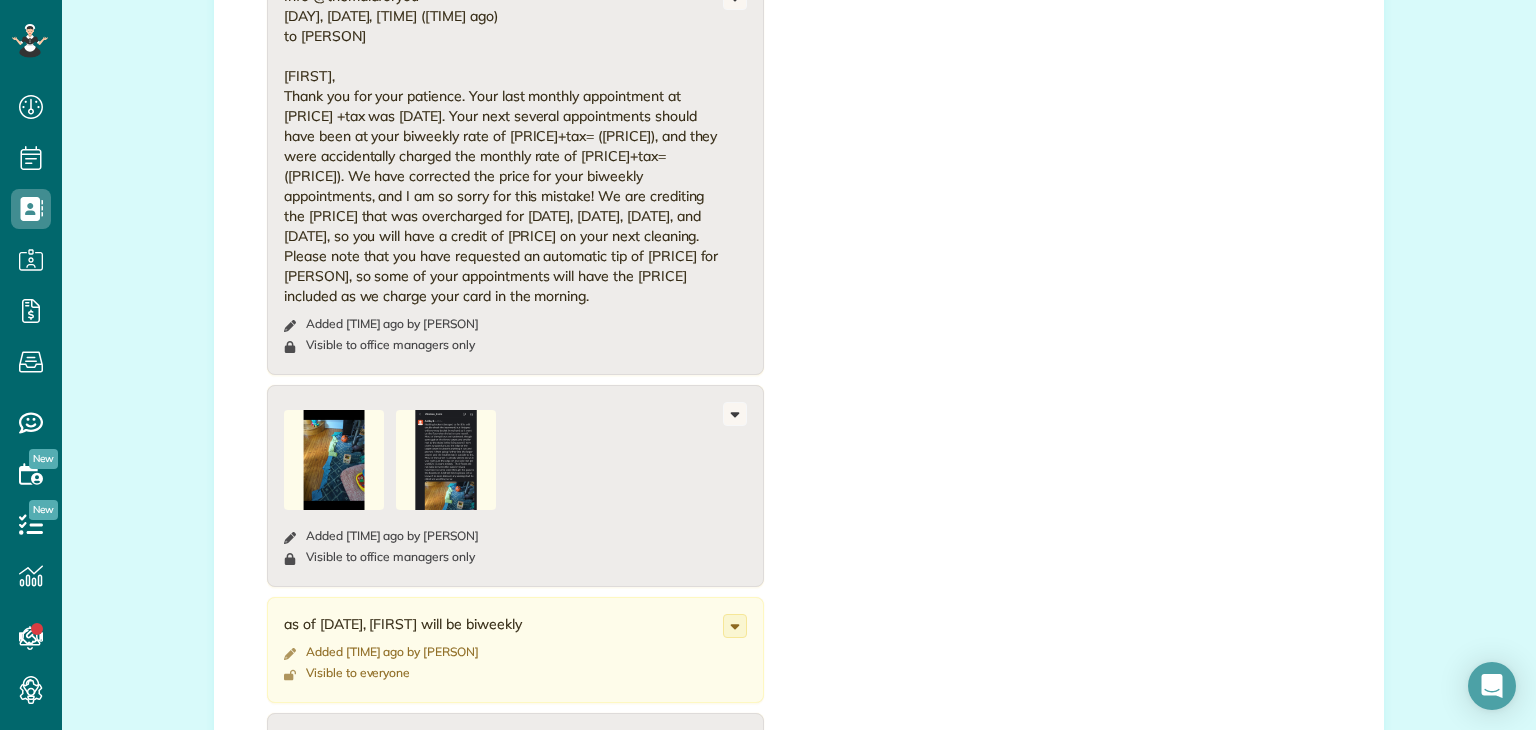scroll, scrollTop: 4252, scrollLeft: 0, axis: vertical 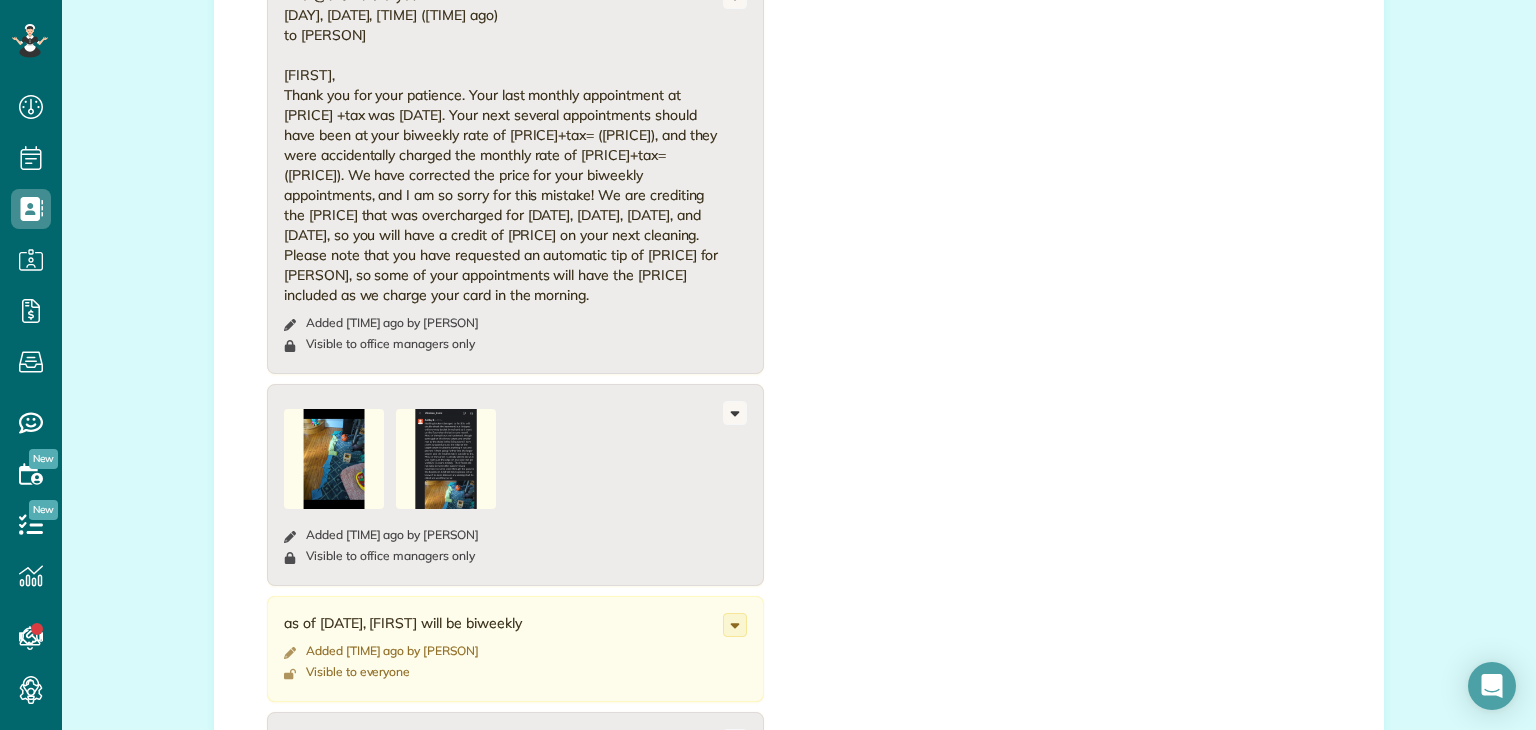 click at bounding box center [446, 459] 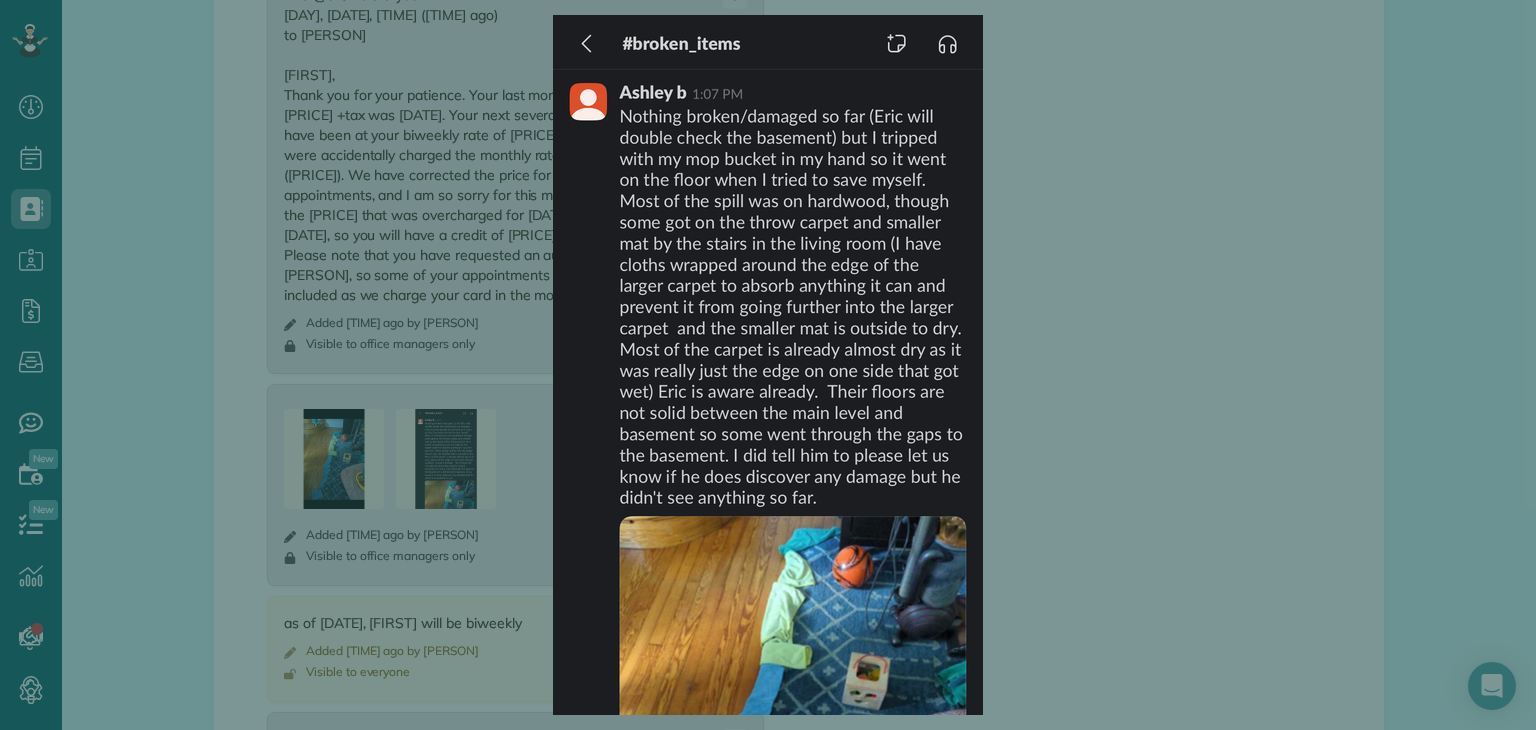 drag, startPoint x: 1061, startPoint y: 547, endPoint x: 1043, endPoint y: 647, distance: 101.607086 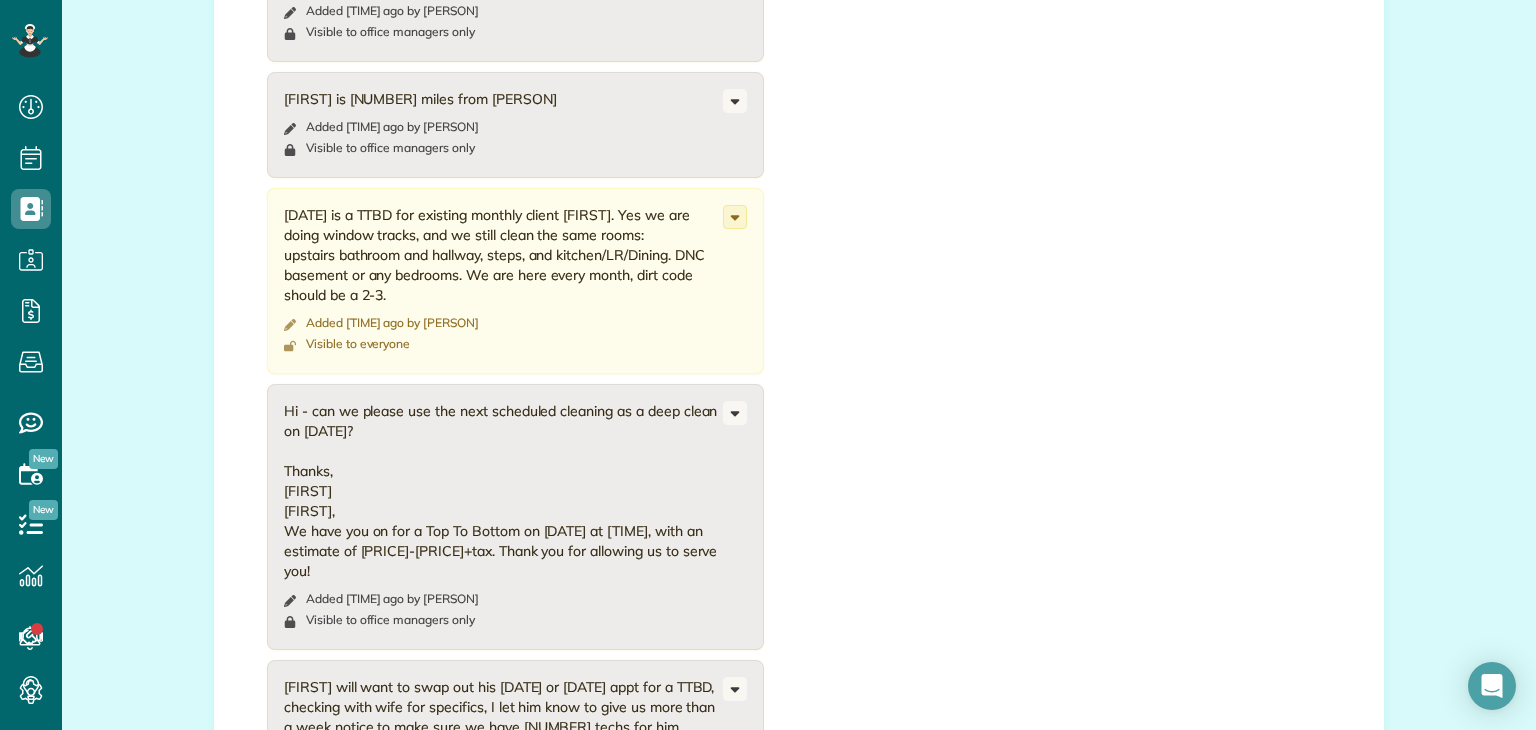 scroll, scrollTop: 5404, scrollLeft: 0, axis: vertical 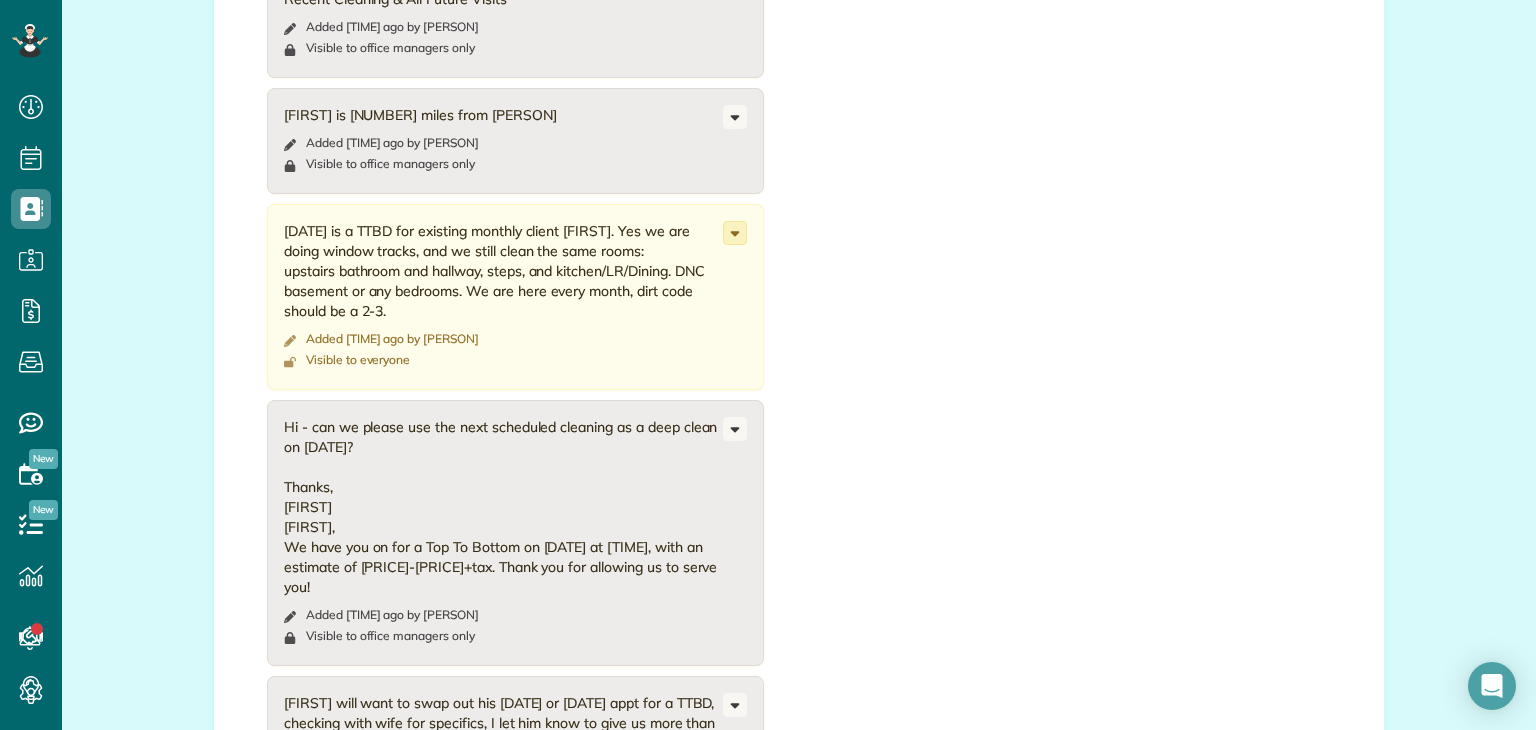 click 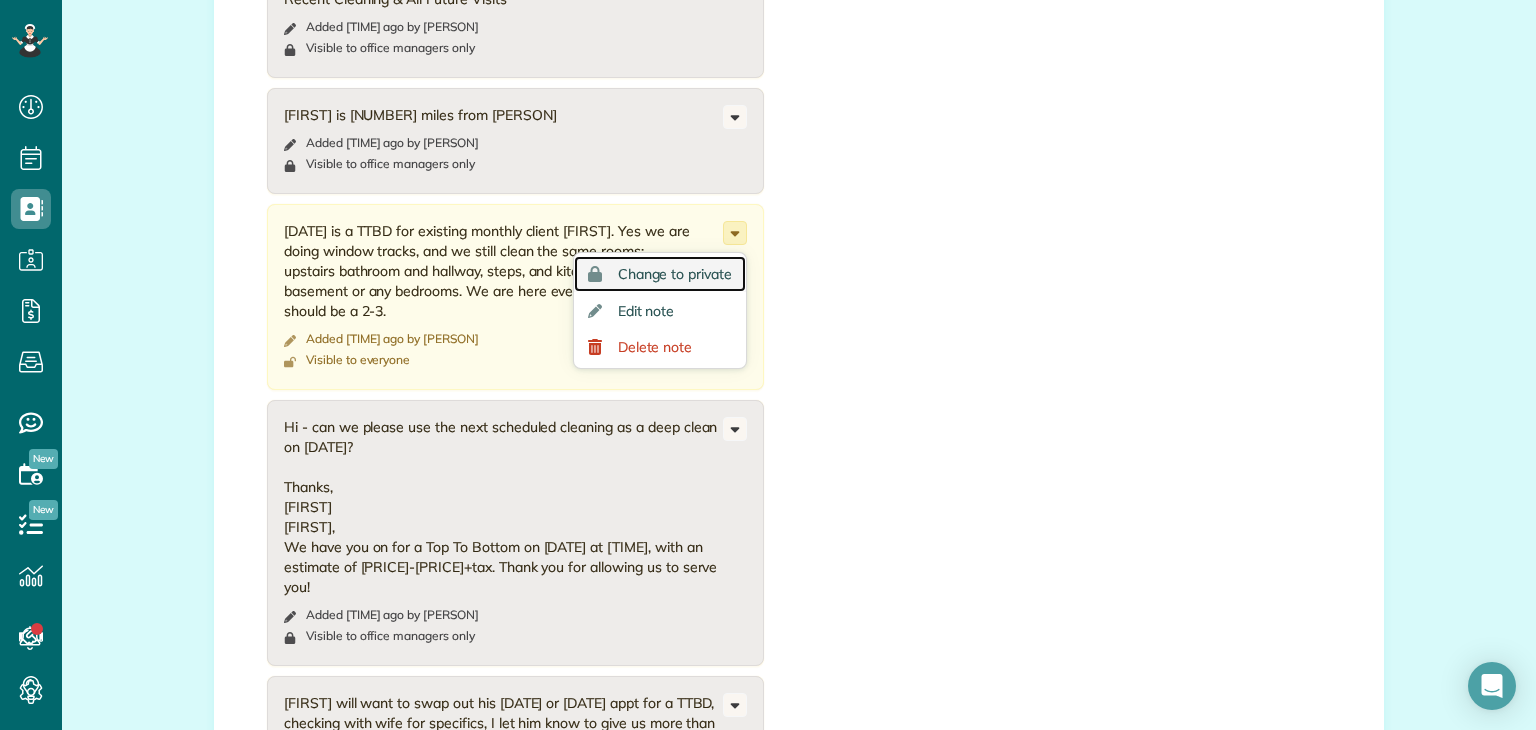 click on "Change to private" at bounding box center (660, 274) 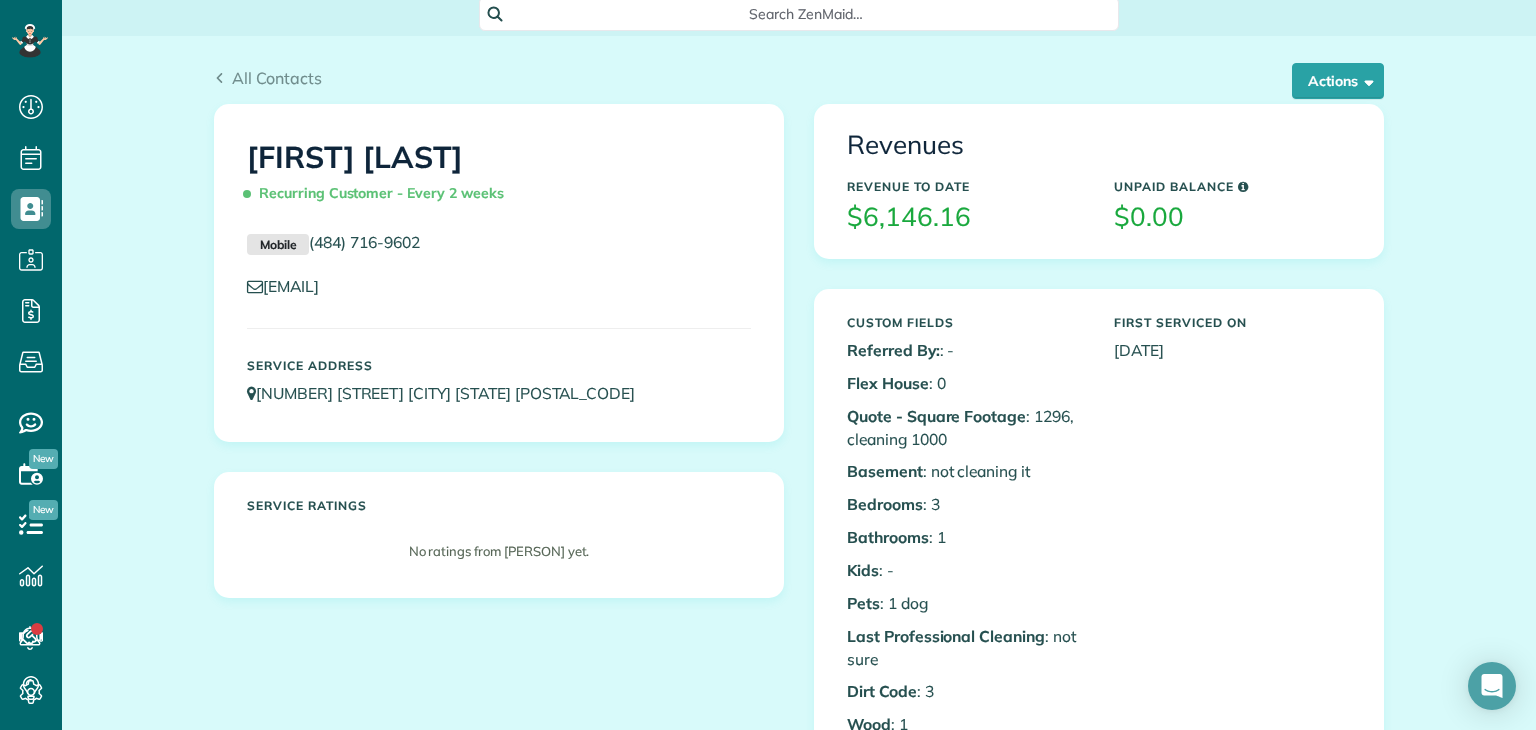 scroll, scrollTop: 0, scrollLeft: 0, axis: both 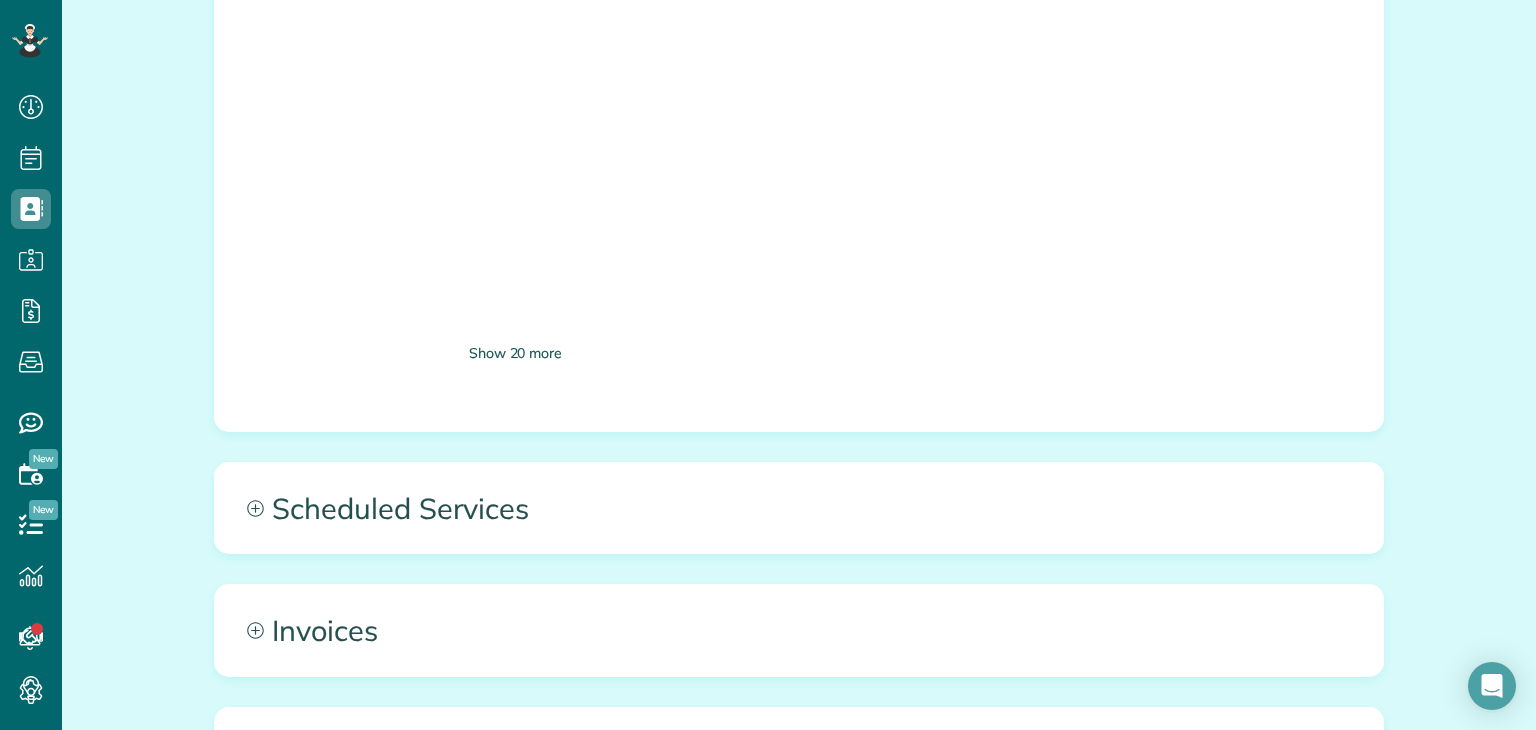 click on "Show 20 more" at bounding box center (515, 353) 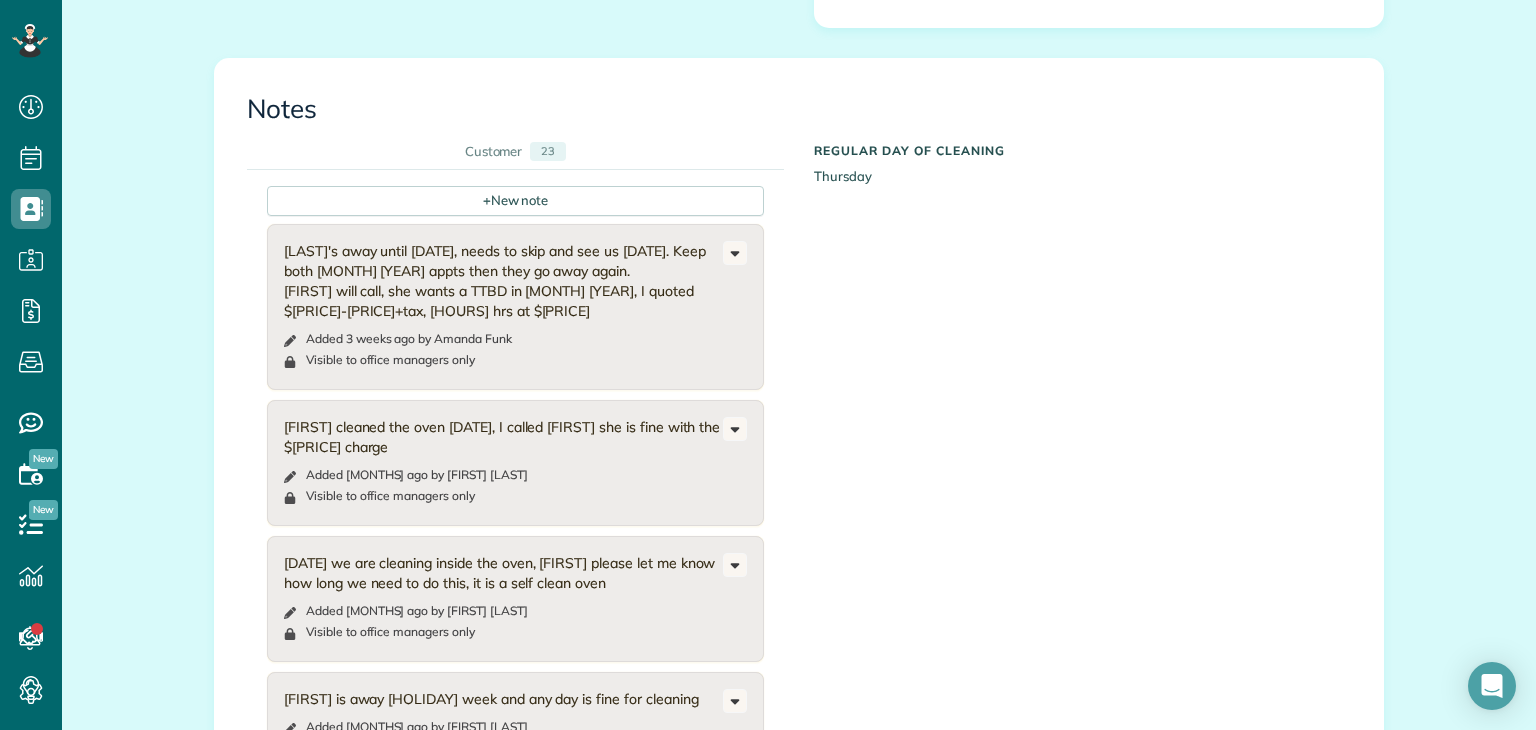 scroll, scrollTop: 1398, scrollLeft: 0, axis: vertical 